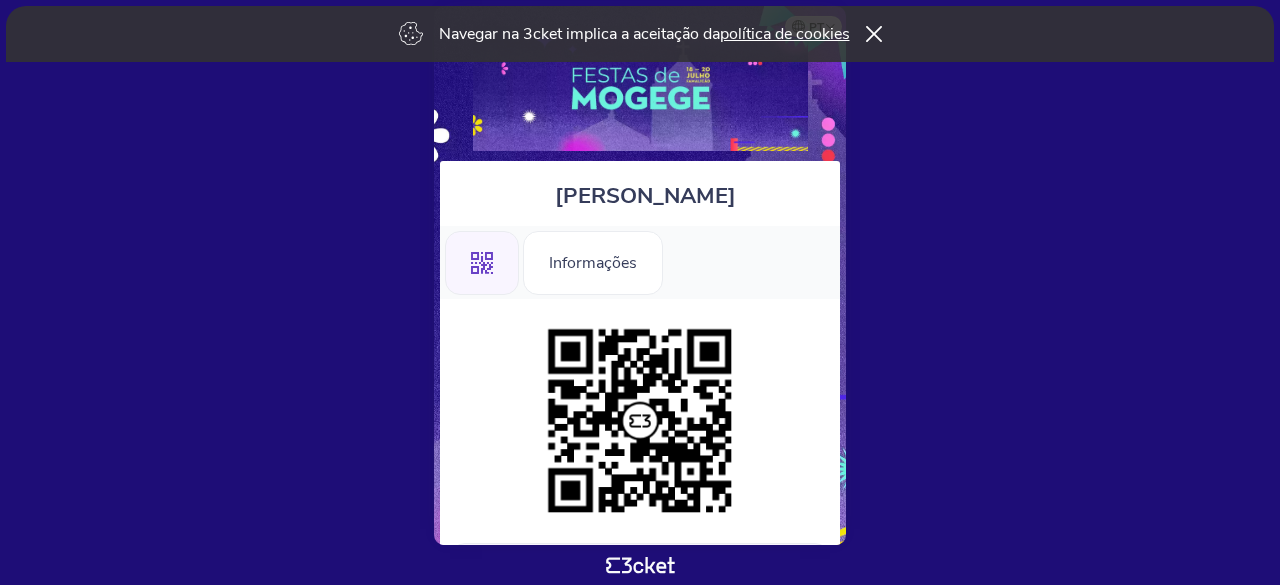 scroll, scrollTop: 0, scrollLeft: 0, axis: both 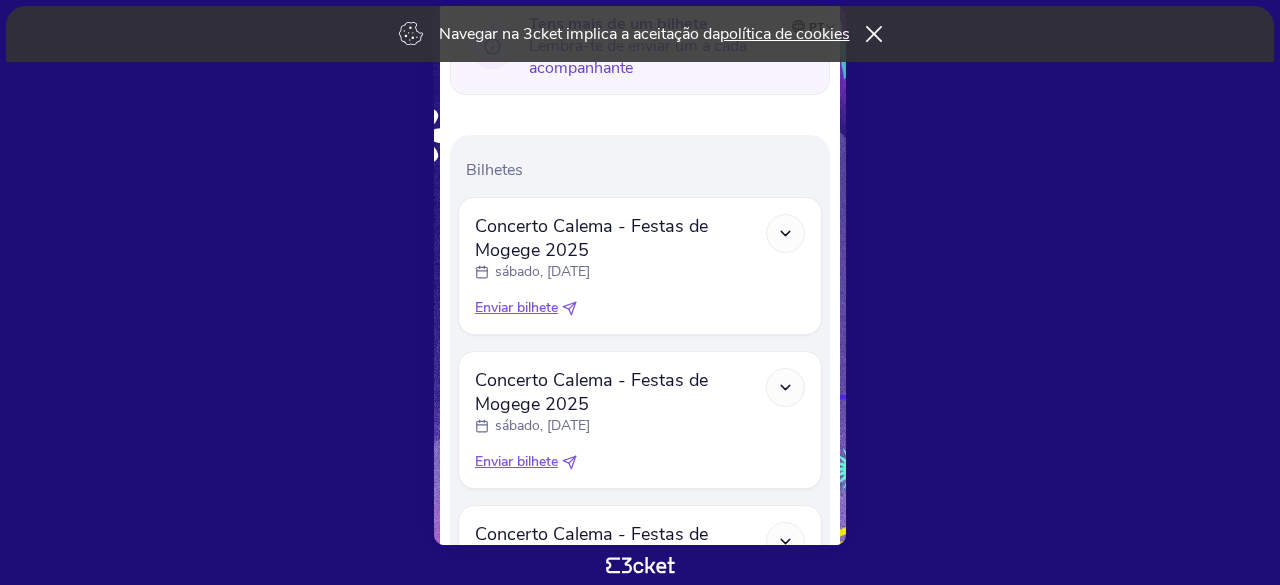click 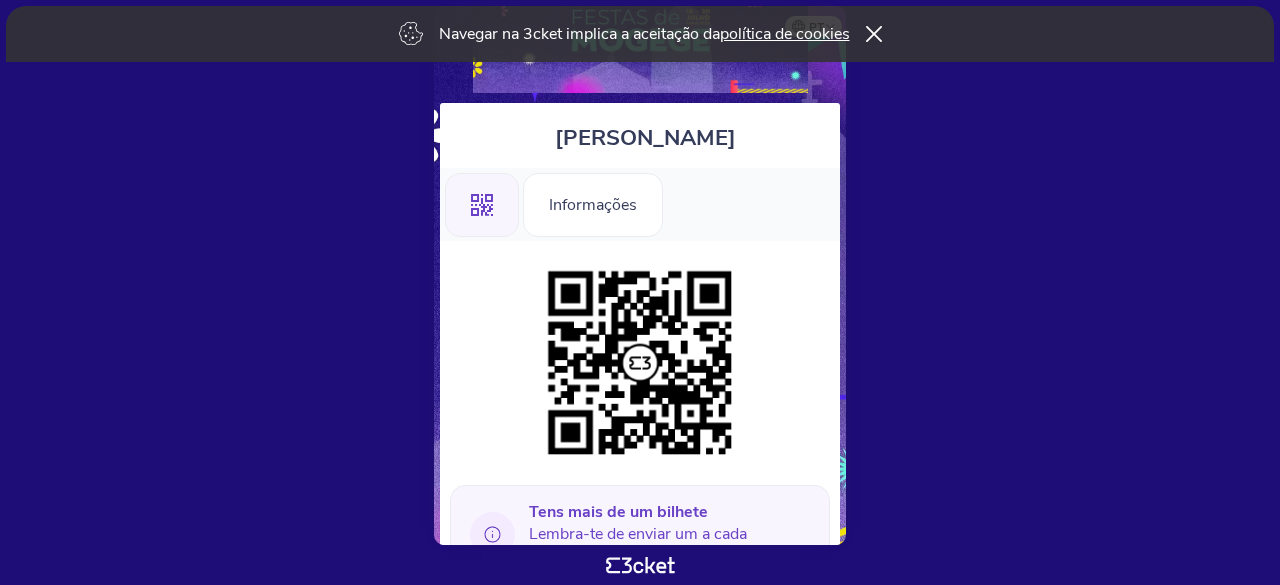 scroll, scrollTop: 100, scrollLeft: 0, axis: vertical 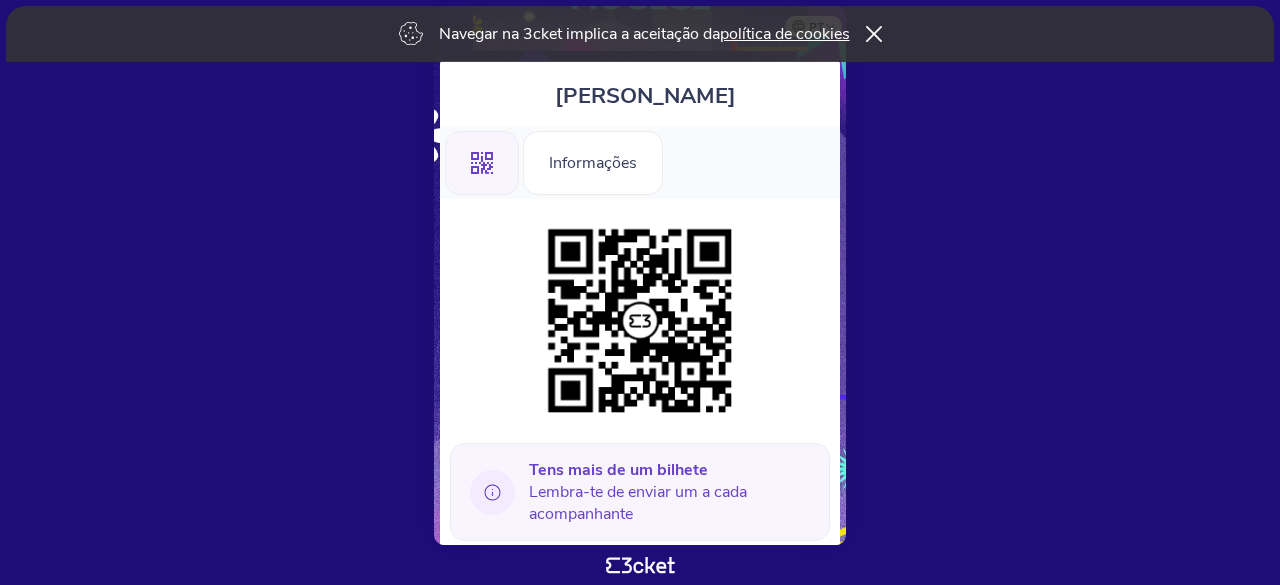 drag, startPoint x: 654, startPoint y: 346, endPoint x: 963, endPoint y: 357, distance: 309.19574 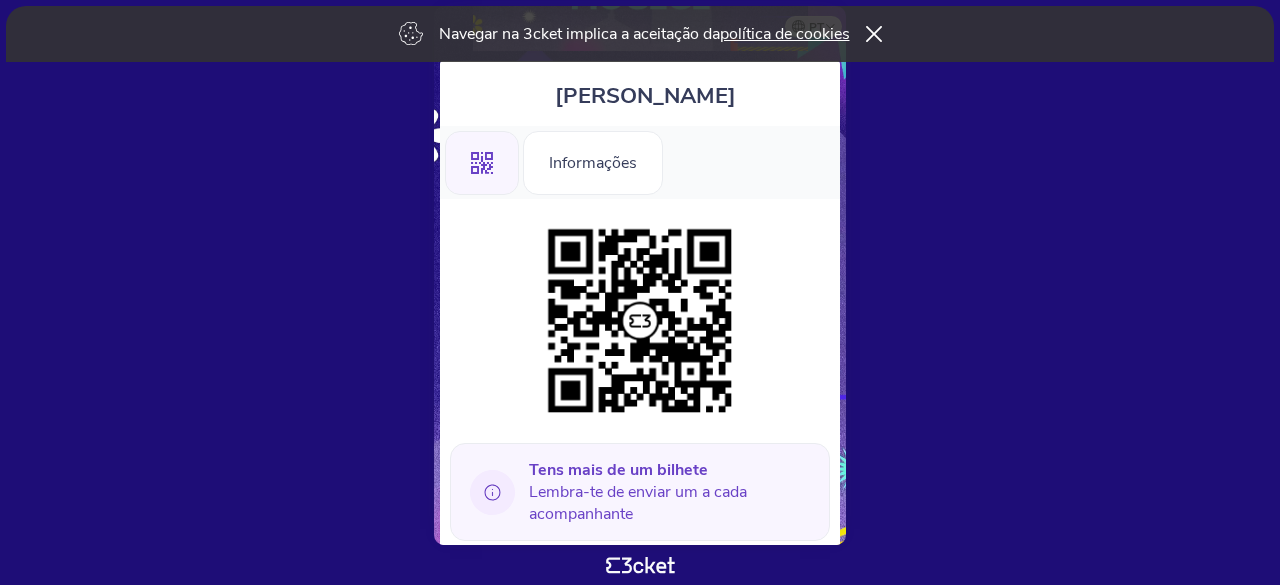 click on "Navegar na 3cket implica a aceitação da  política de cookies
pt
Português (Portugal)
English
Español
Catalan
Français
Sandra Abreu
.st0{fill-rule:evenodd;clip-rule:evenodd;}
Informações" at bounding box center (640, 292) 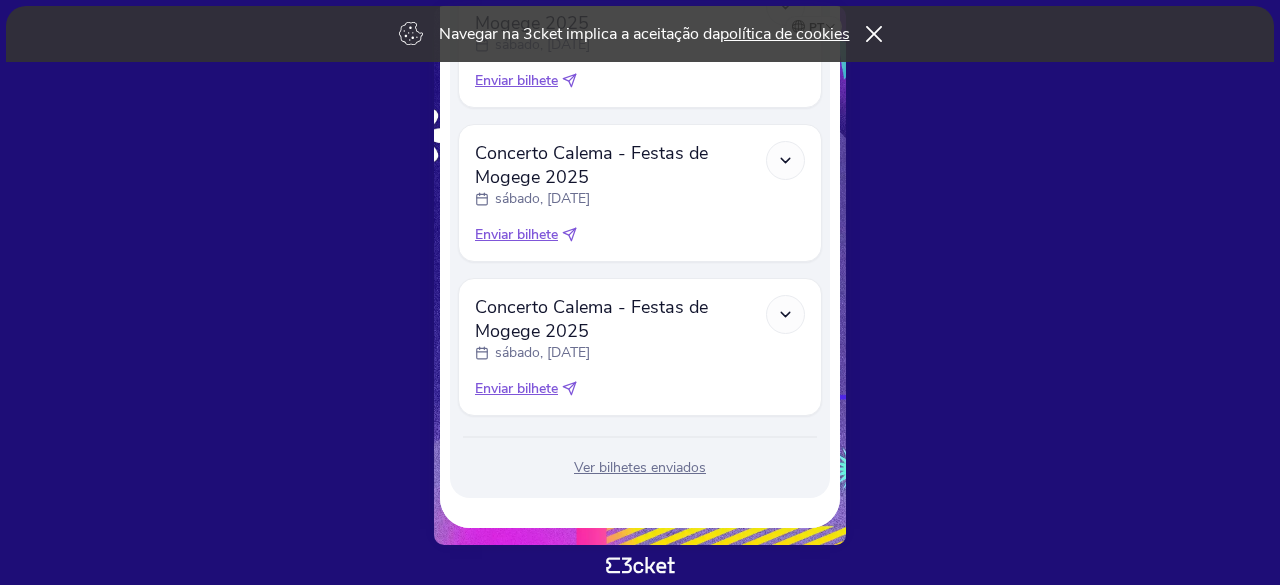 scroll, scrollTop: 1569, scrollLeft: 0, axis: vertical 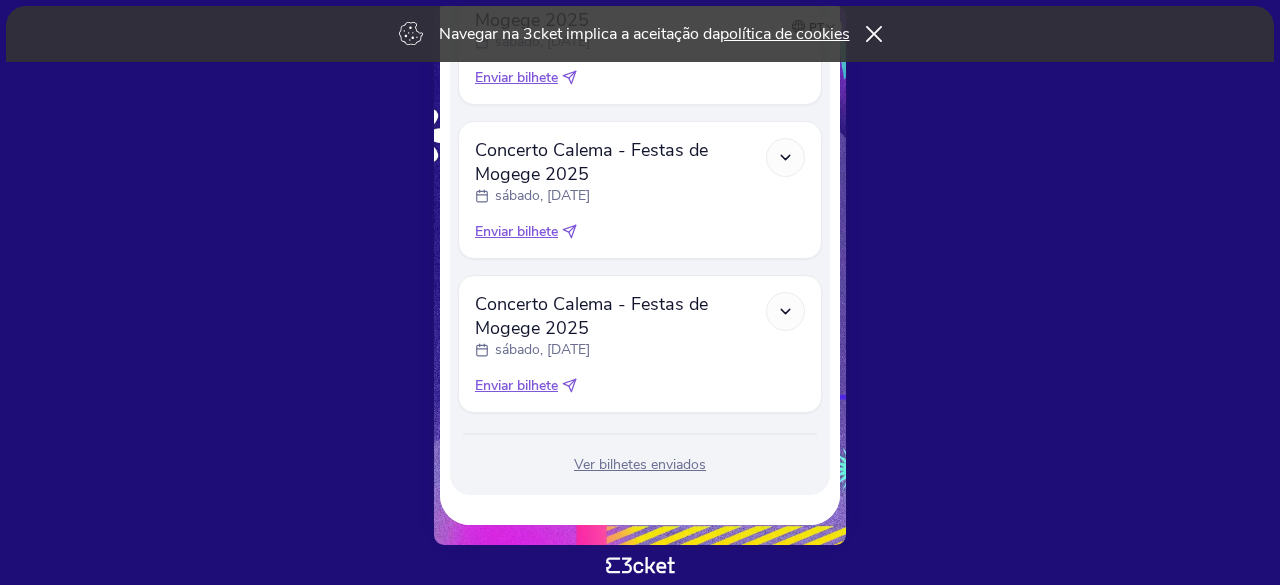 click on "Concerto Calema - Festas de Mogege 2025
sábado, 19 jul
Público Geral
Enviar bilhete" at bounding box center [640, 344] 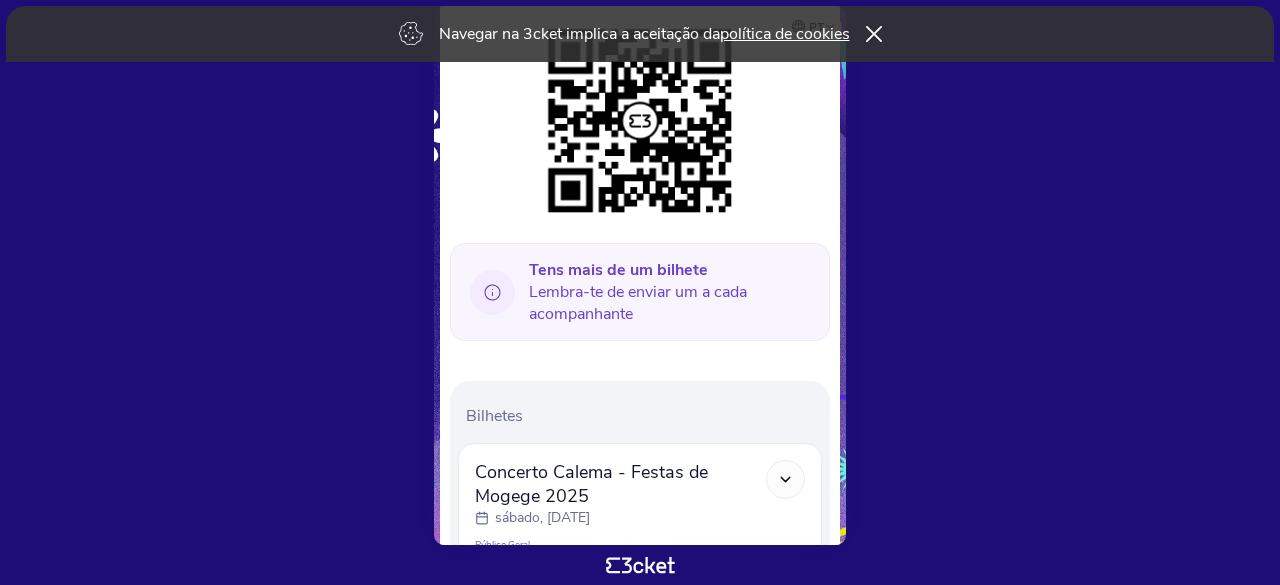scroll, scrollTop: 400, scrollLeft: 0, axis: vertical 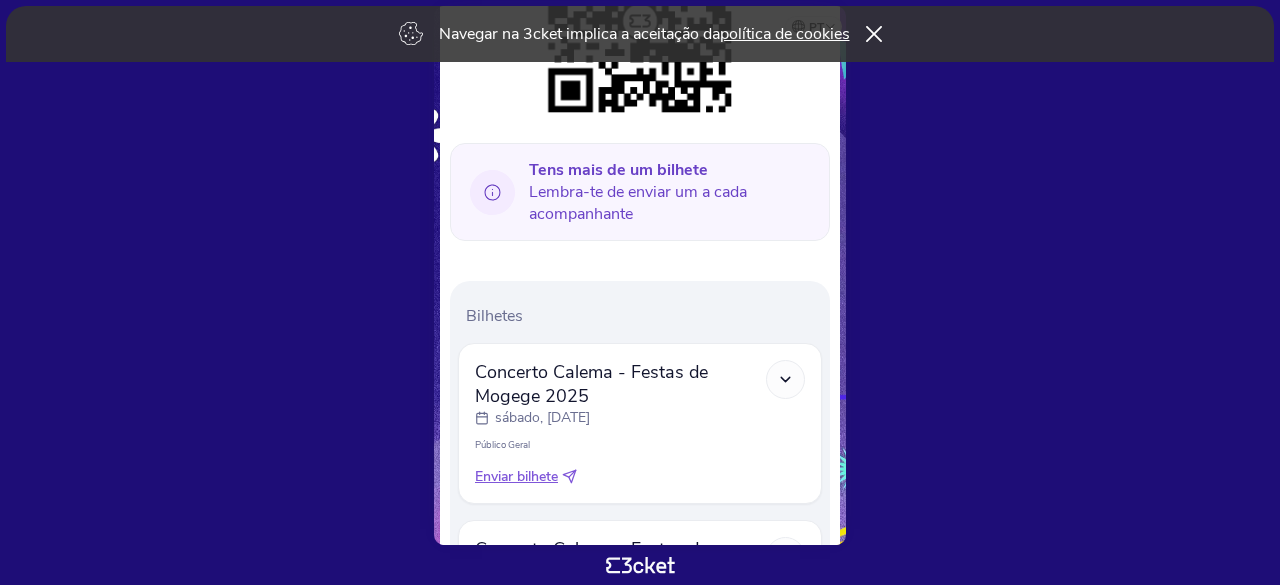 click 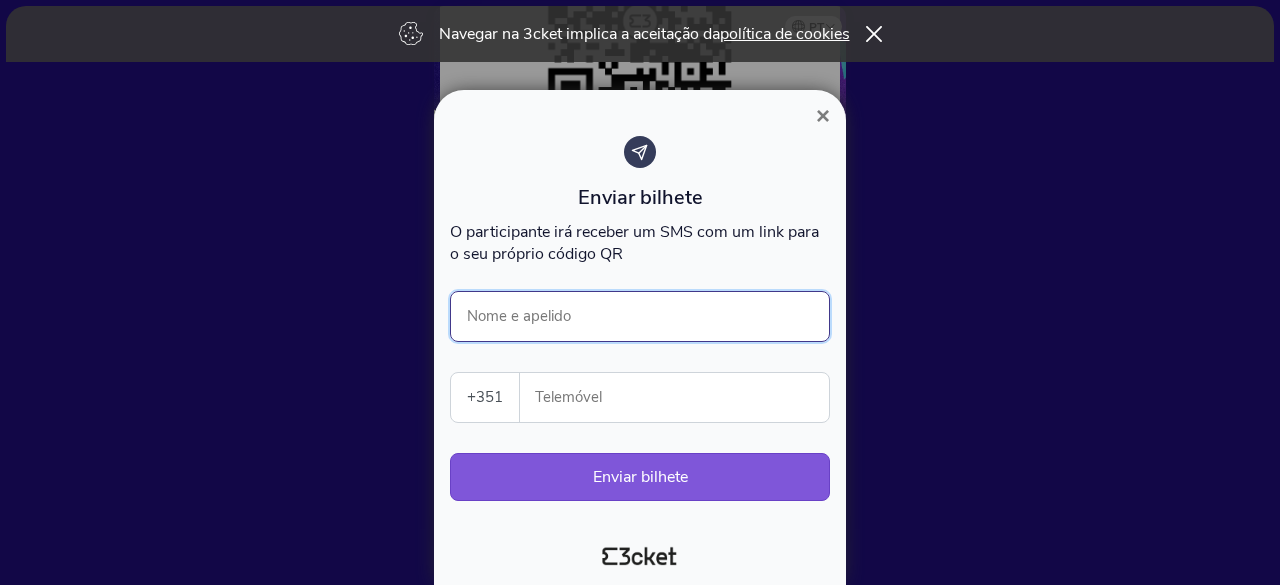 click on "Nome e apelido" at bounding box center (640, 316) 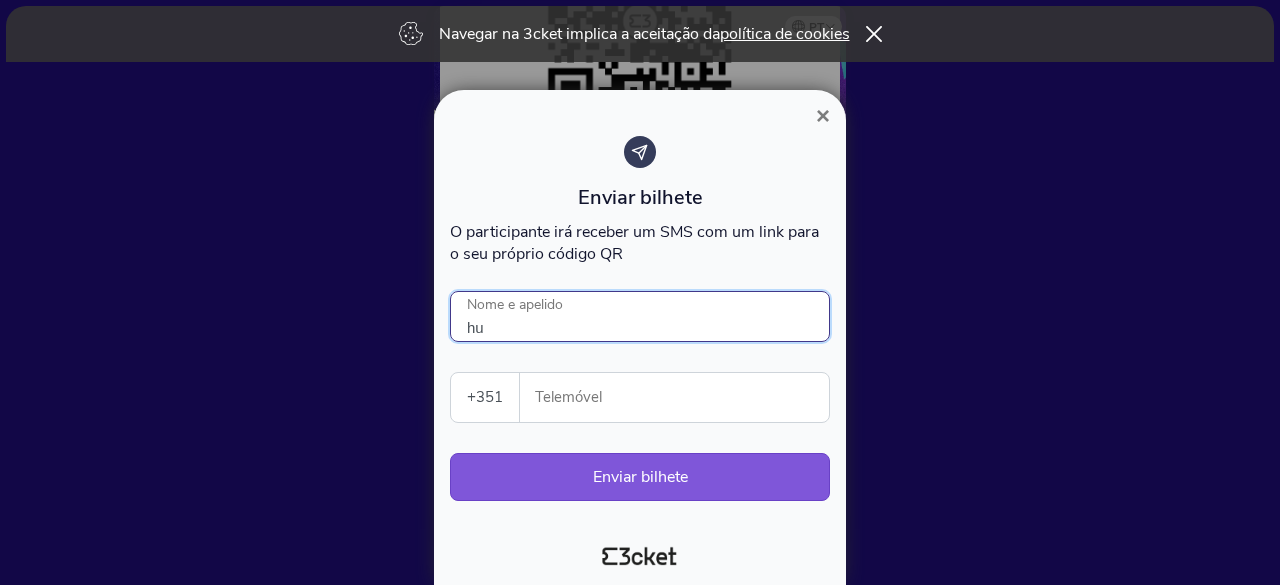type on "h" 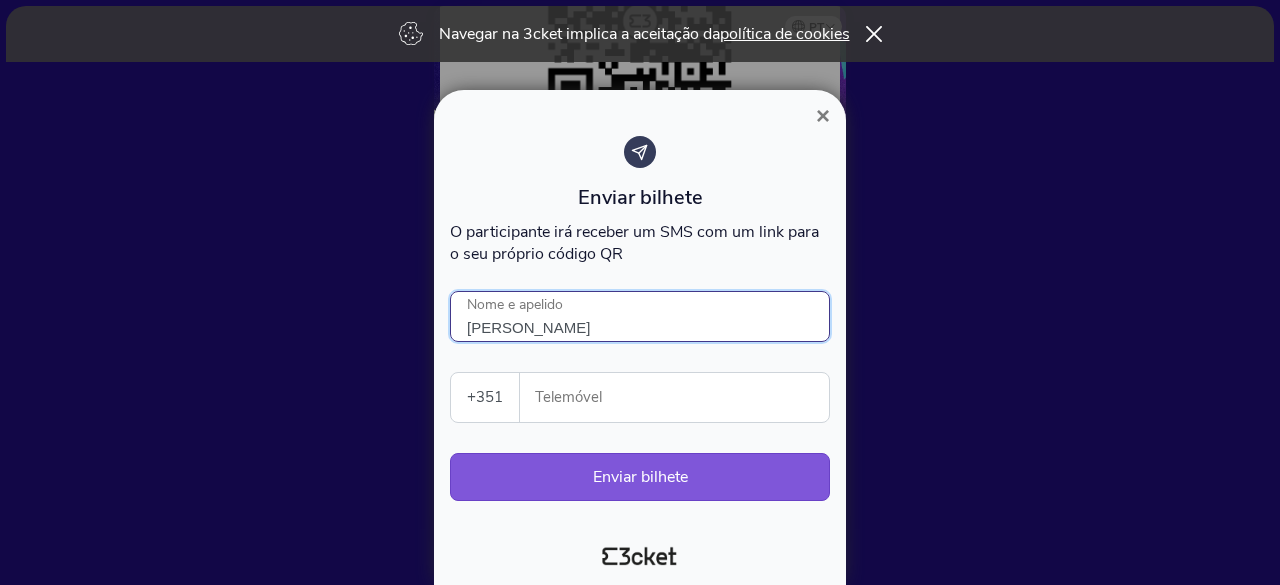 type on "Humberto Agra" 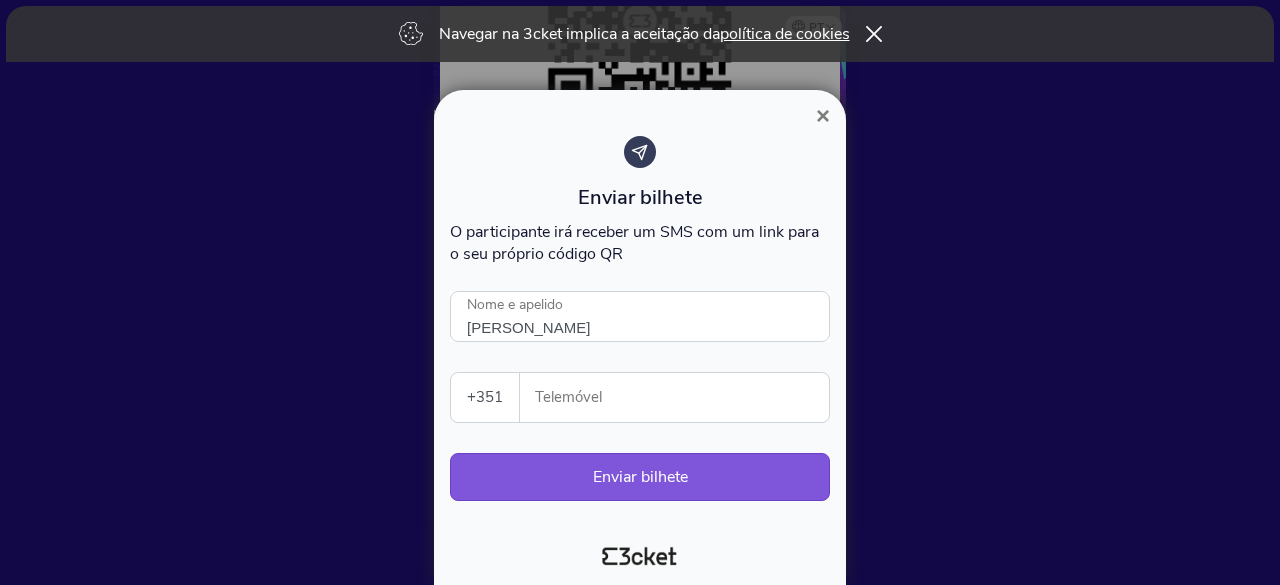 click on "Telemóvel" at bounding box center [682, 397] 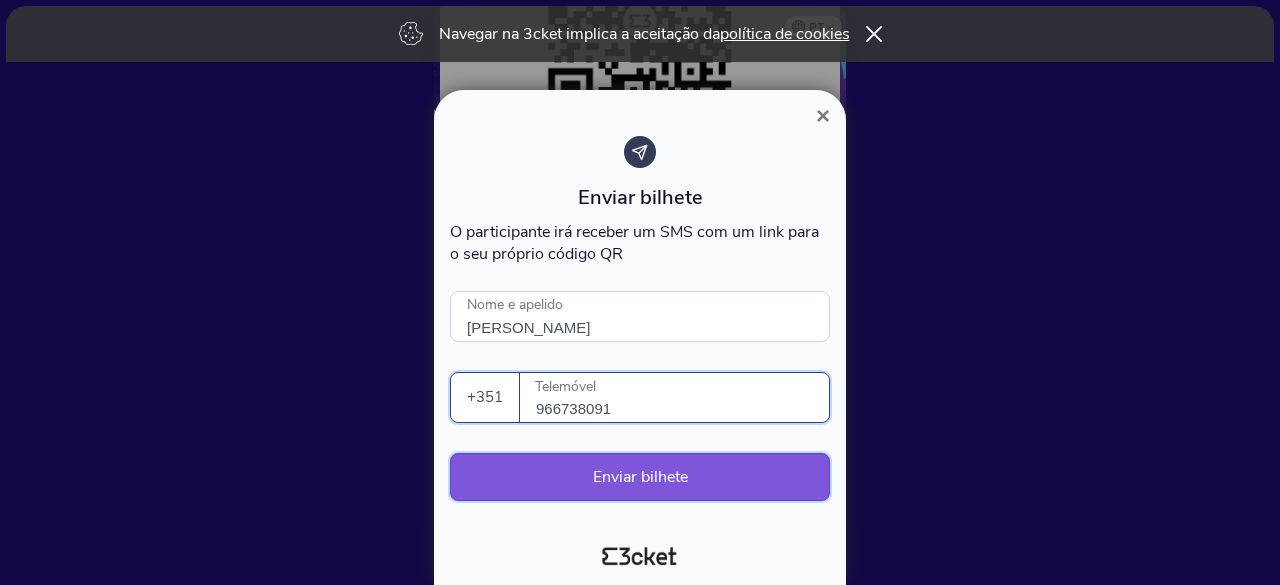 type on "966738091" 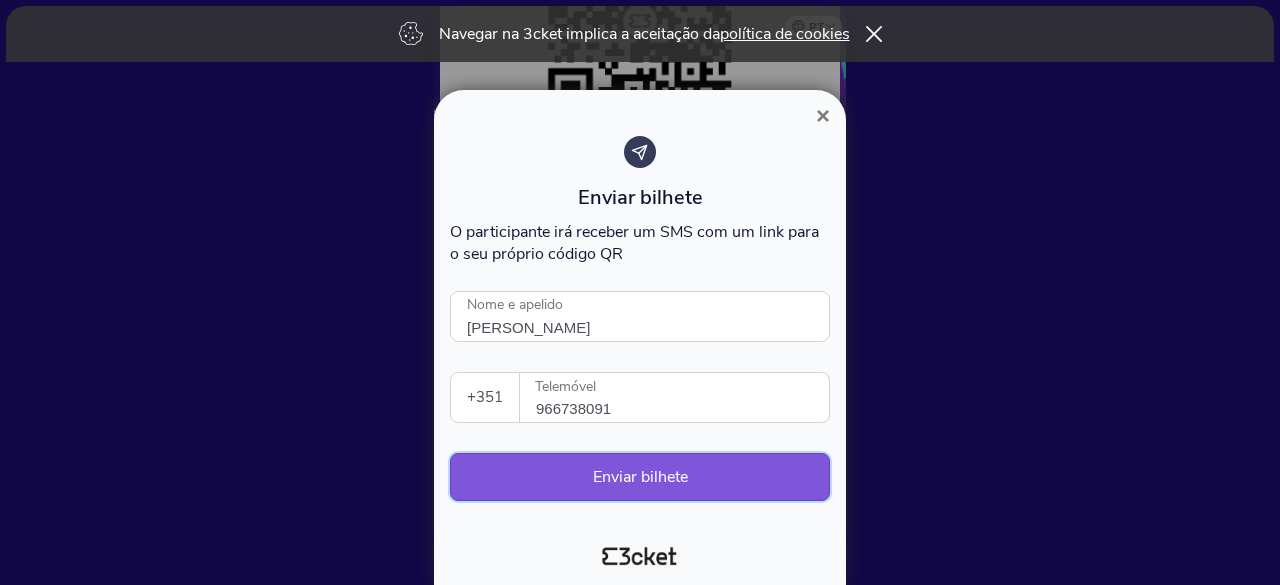 click on "Enviar bilhete" at bounding box center [640, 477] 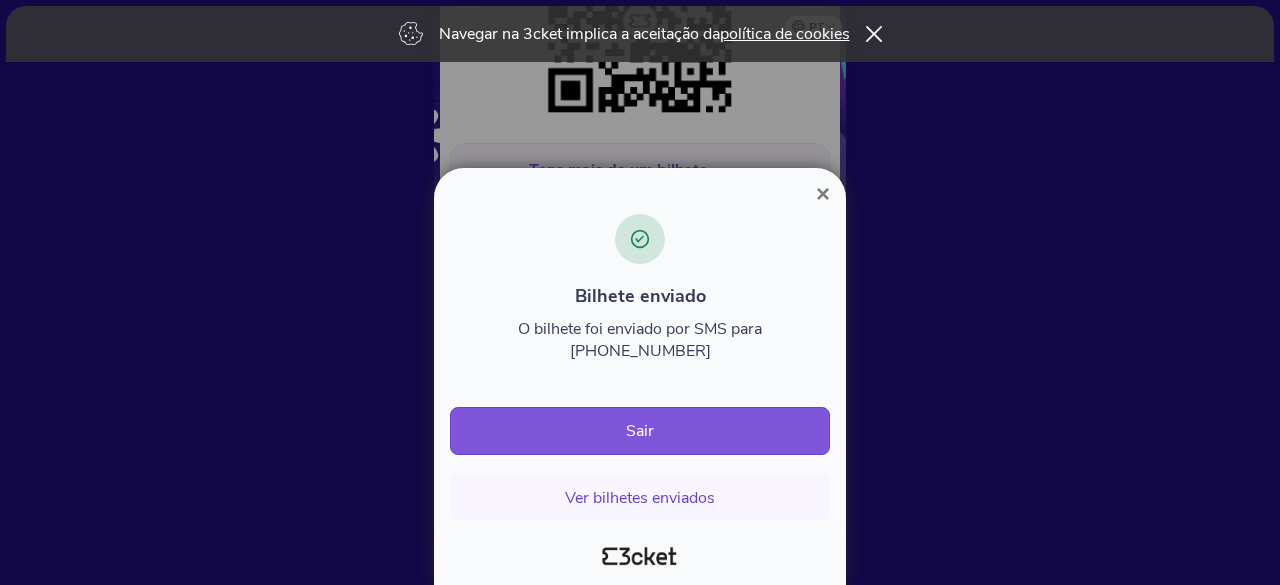click on "×" at bounding box center [823, 193] 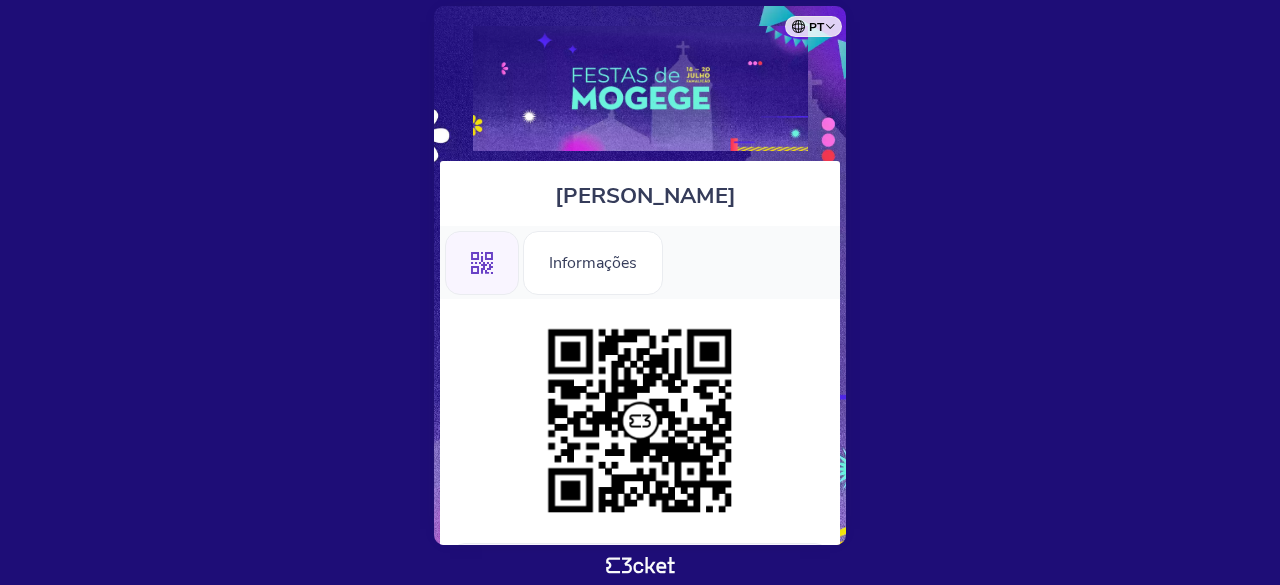 scroll, scrollTop: 0, scrollLeft: 0, axis: both 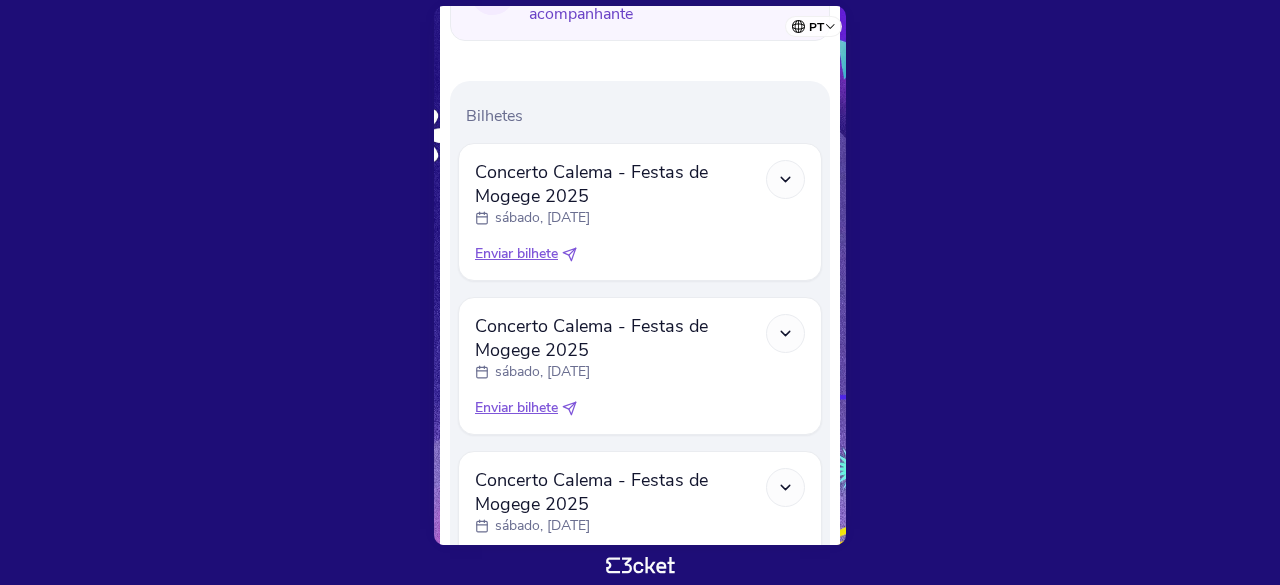 click 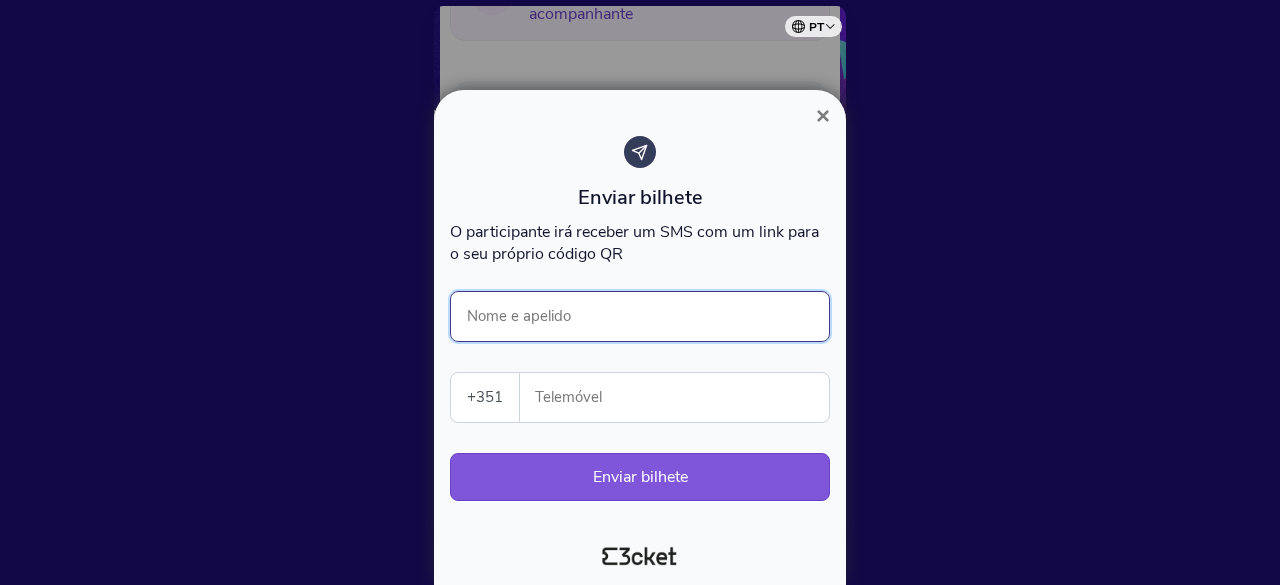 click on "Nome e apelido" at bounding box center [640, 316] 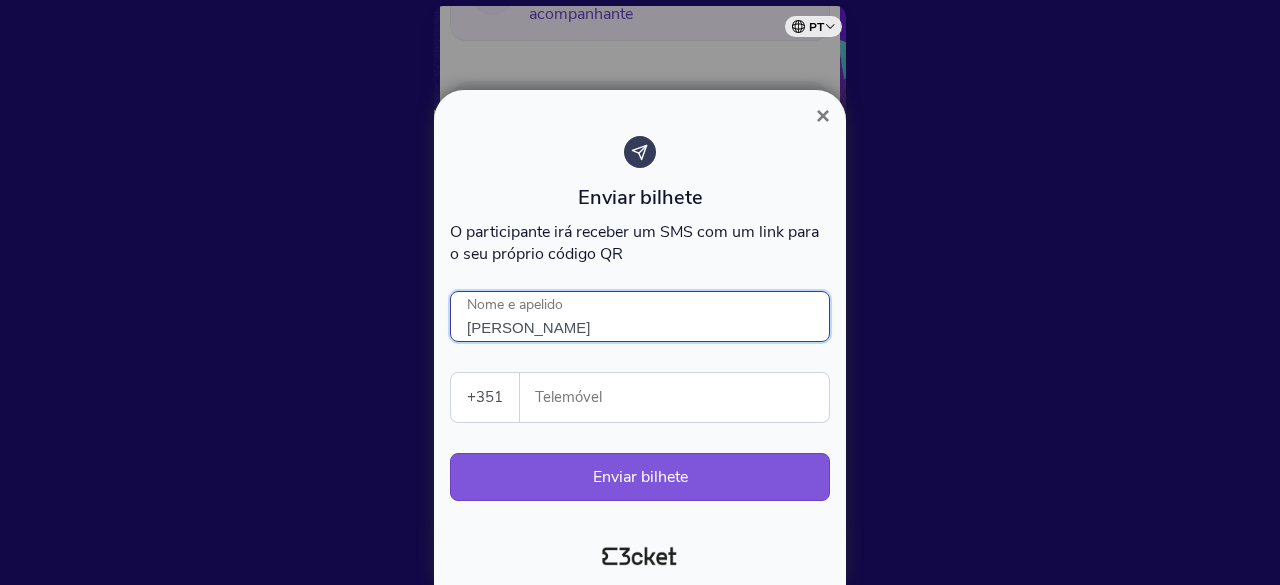 type on "Afonso Agra" 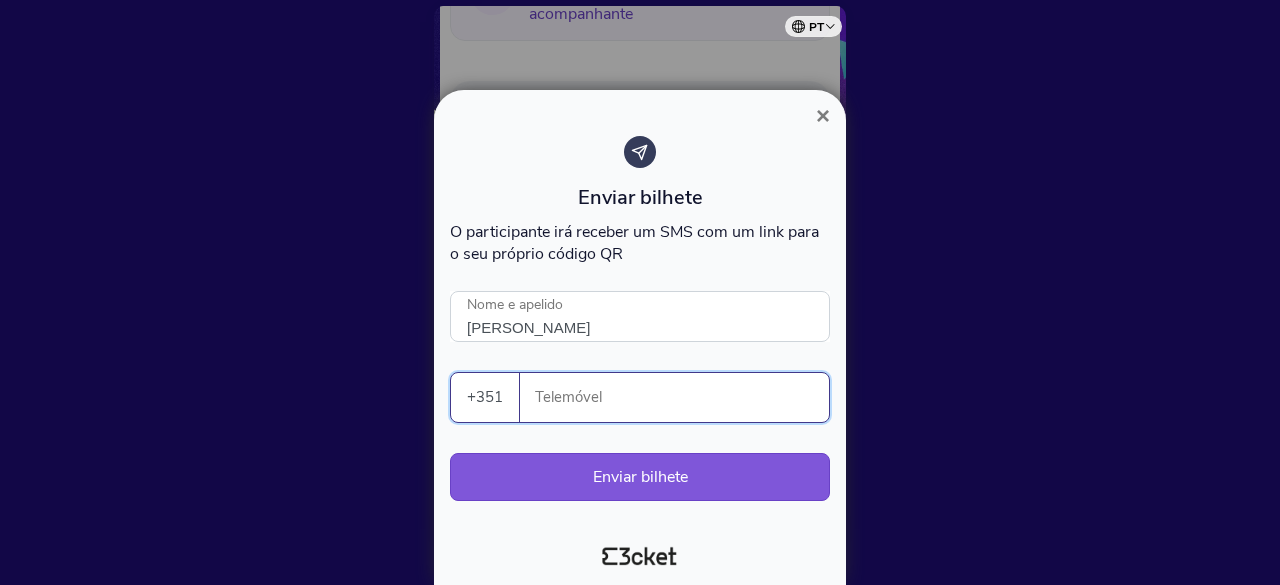 click on "Telemóvel" at bounding box center [682, 397] 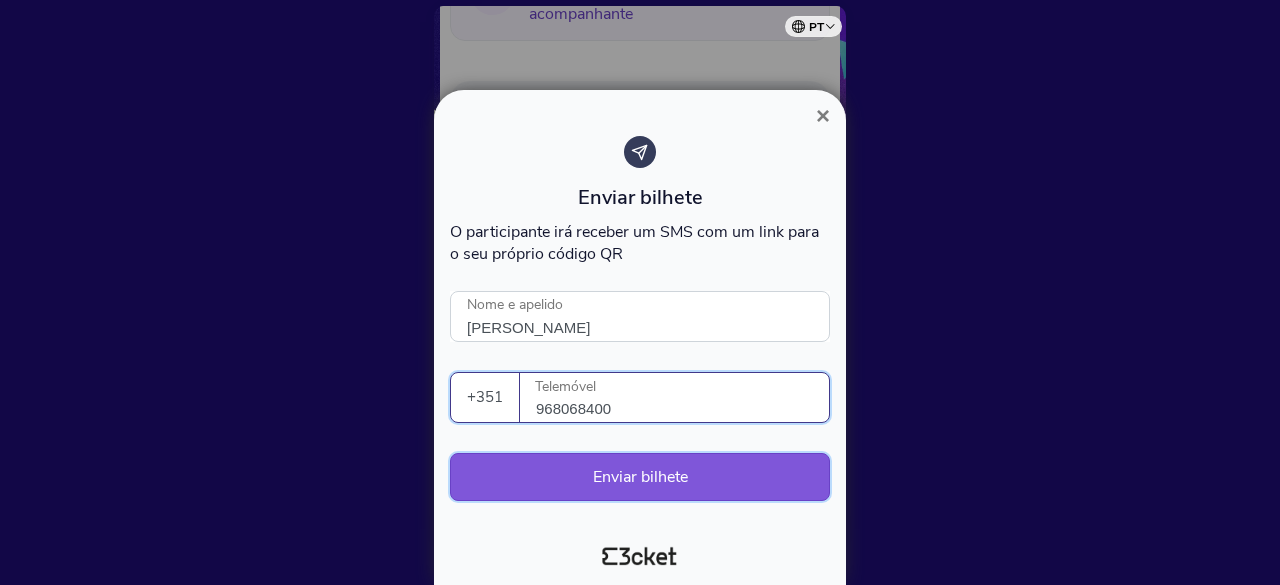 type on "968068400" 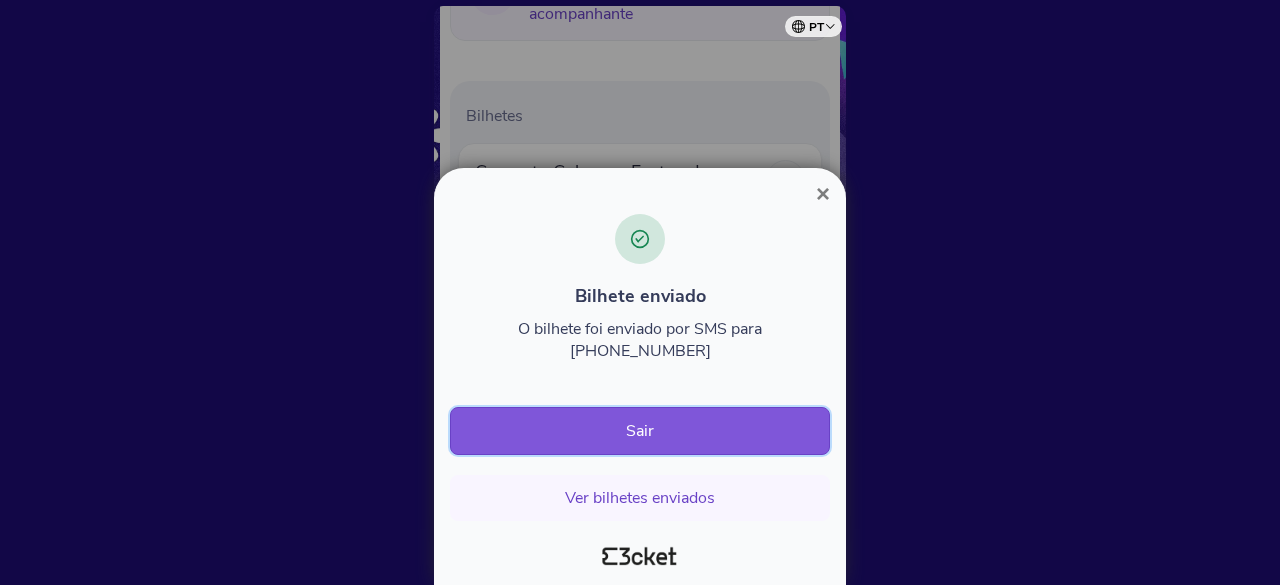 click on "Sair" at bounding box center [640, 431] 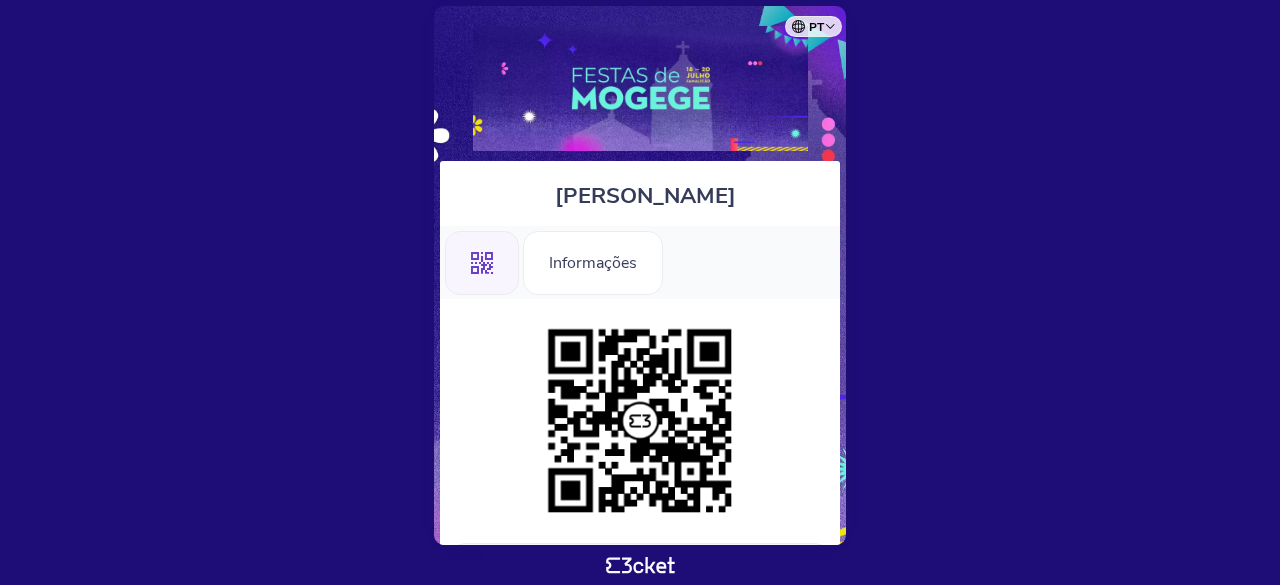 scroll, scrollTop: 0, scrollLeft: 0, axis: both 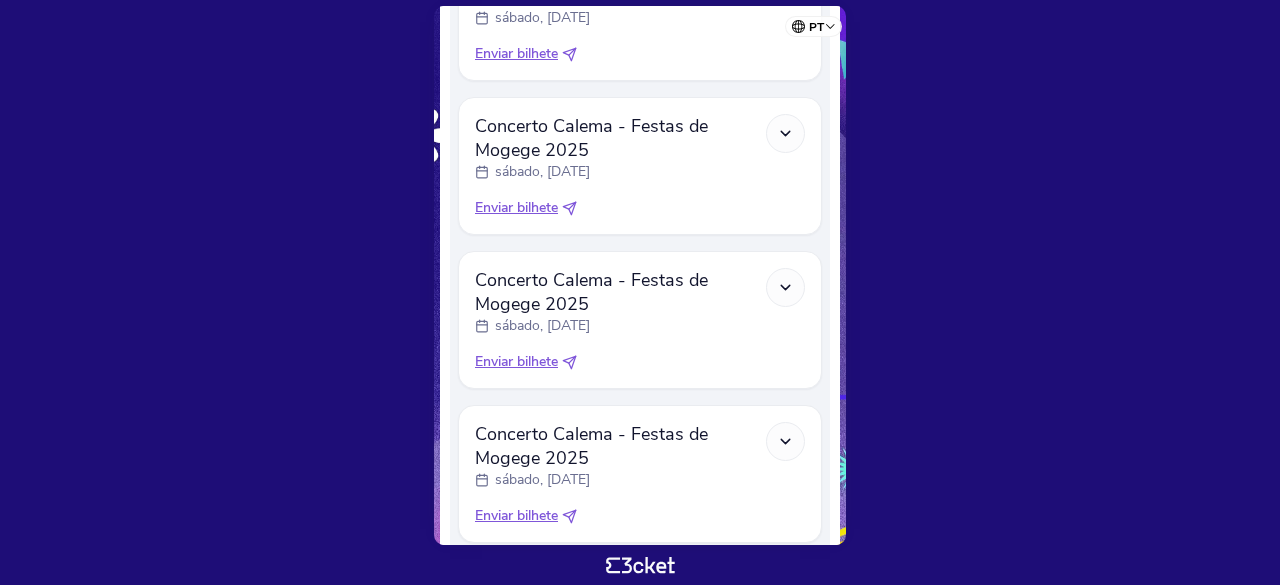 click 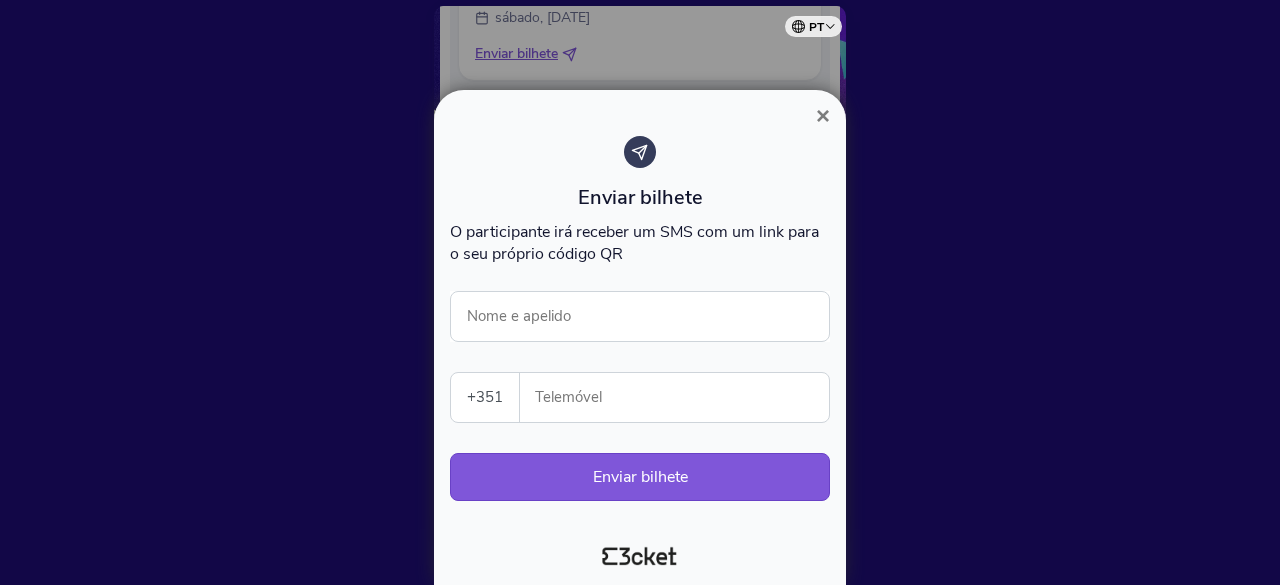 click on "Enviar bilhete   O participante irá receber um SMS com um link para o seu próprio código QR               Nome e apelido     +351   Portugal (+351) Spain (+34) Belgium (+32) France (+33) United Kingdom (+44) Germany (+49) Italy (+39) Netherlands (+31) Brazil (+55) United States (+1) Switzerland (+41) All countries Afghanistan (+93) Aland Islands (+358) Albania (+355) Algeria (+213) American Samoa (+1) Andorra (+376) Angola (+244) Anguilla (+1) Antigua and Barbuda (+1) Argentina (+54) Armenia (+374) Aruba (+297) Ascension Island (+247) Australia (+61) Austria (+43) Azerbaijan (+994) Bahamas (+1) Bahrain (+973) Bangladesh (+880) Barbados (+1) Belarus (+375) Belgium (+32) Belize (+501) Benin (+229) Bermuda (+1) Bhutan (+975) Bolivia (+591) Bonaire, Saint Eustatius and Saba  (+599) Bosnia and Herzegovina (+387) Botswana (+267) Brazil (+55) British Indian Ocean Territory (+246) British Virgin Islands (+1) Brunei (+673) Bulgaria (+359) Burkina Faso (+226) Burundi (+257) Cambodia (+855) Cameroon (+237)" at bounding box center (640, 328) 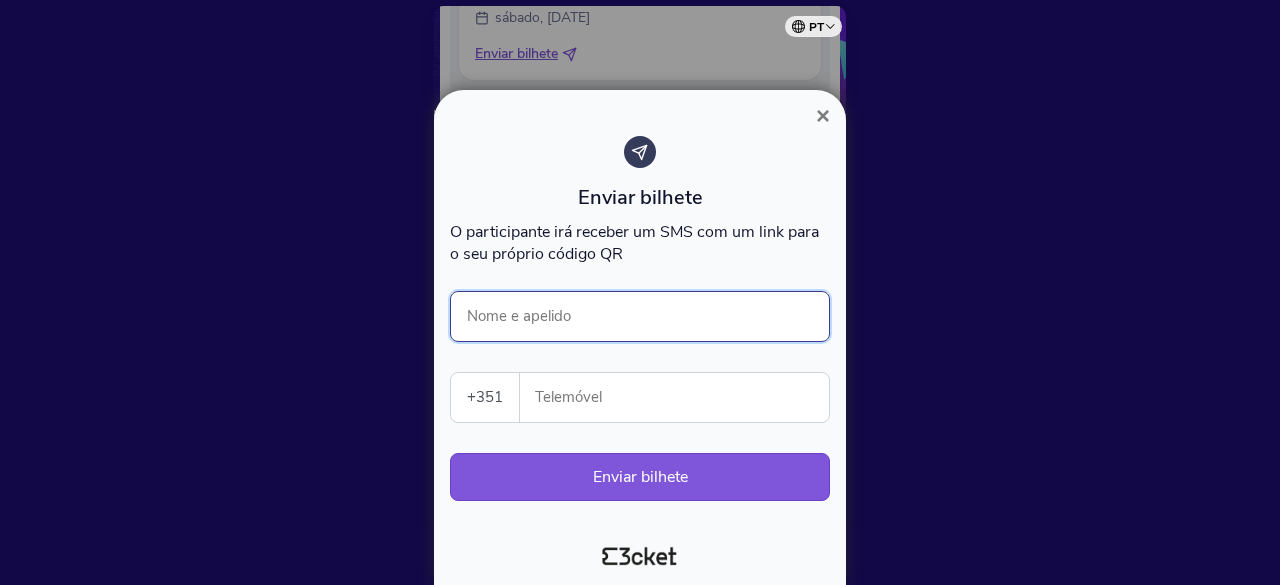 click on "Nome e apelido" at bounding box center (640, 316) 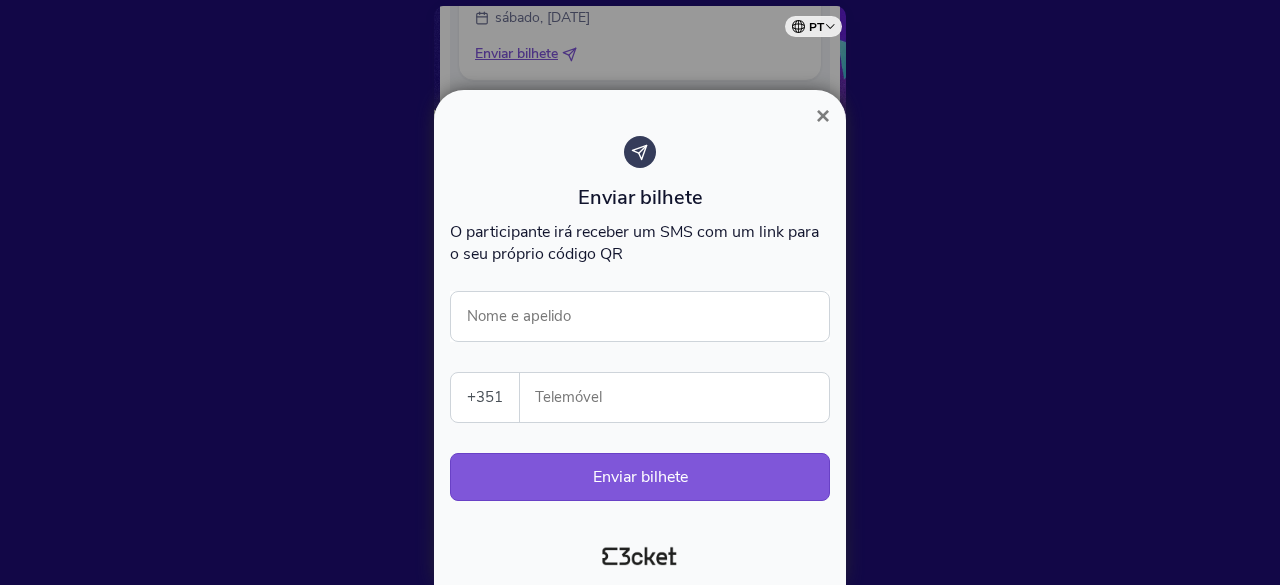 click on "×" at bounding box center [823, 115] 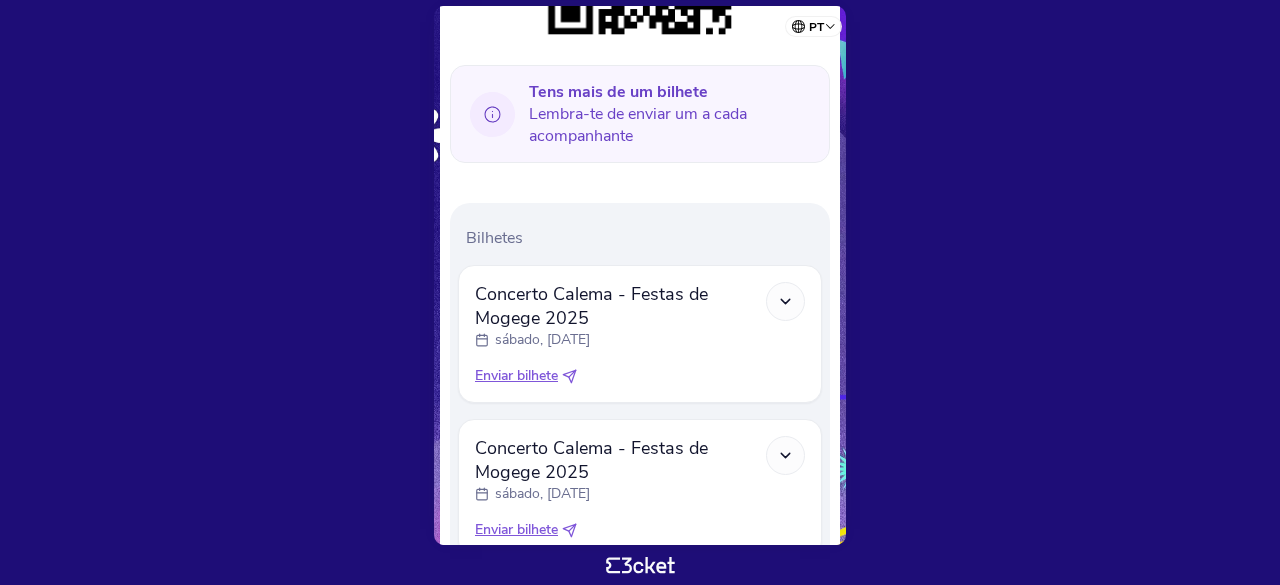 scroll, scrollTop: 436, scrollLeft: 0, axis: vertical 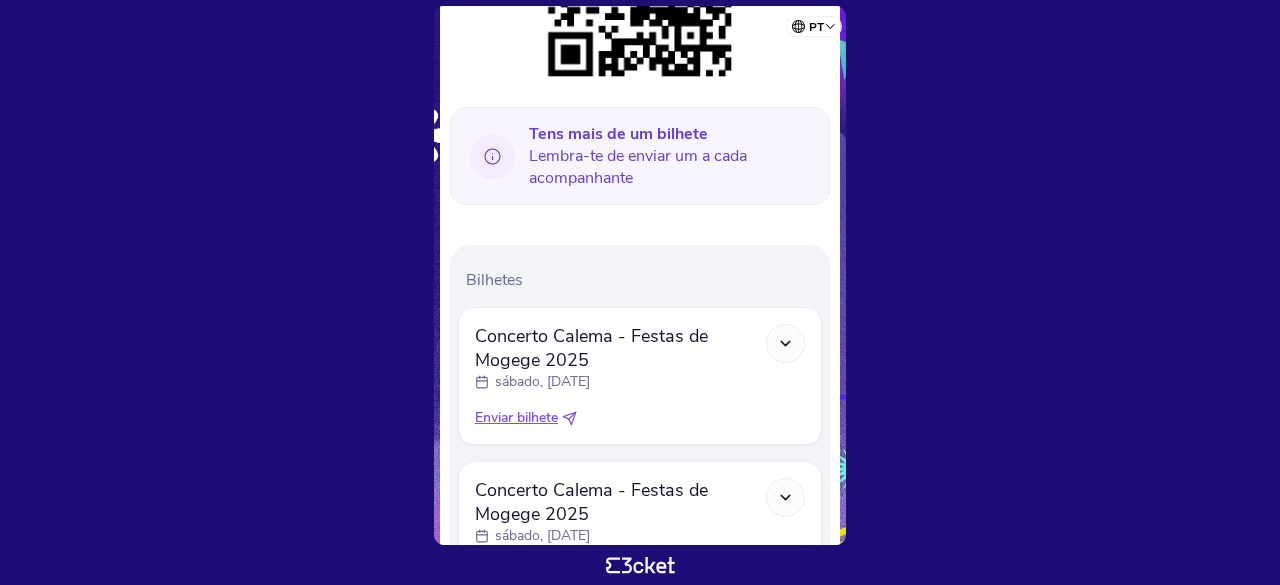 click 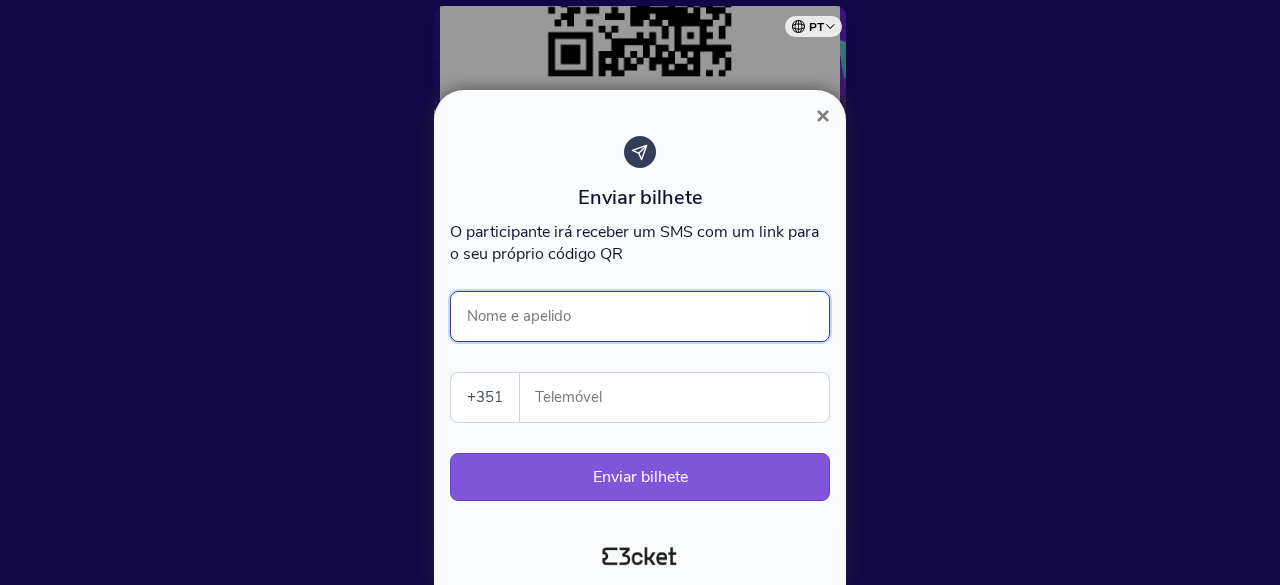 click on "Nome e apelido" at bounding box center (640, 316) 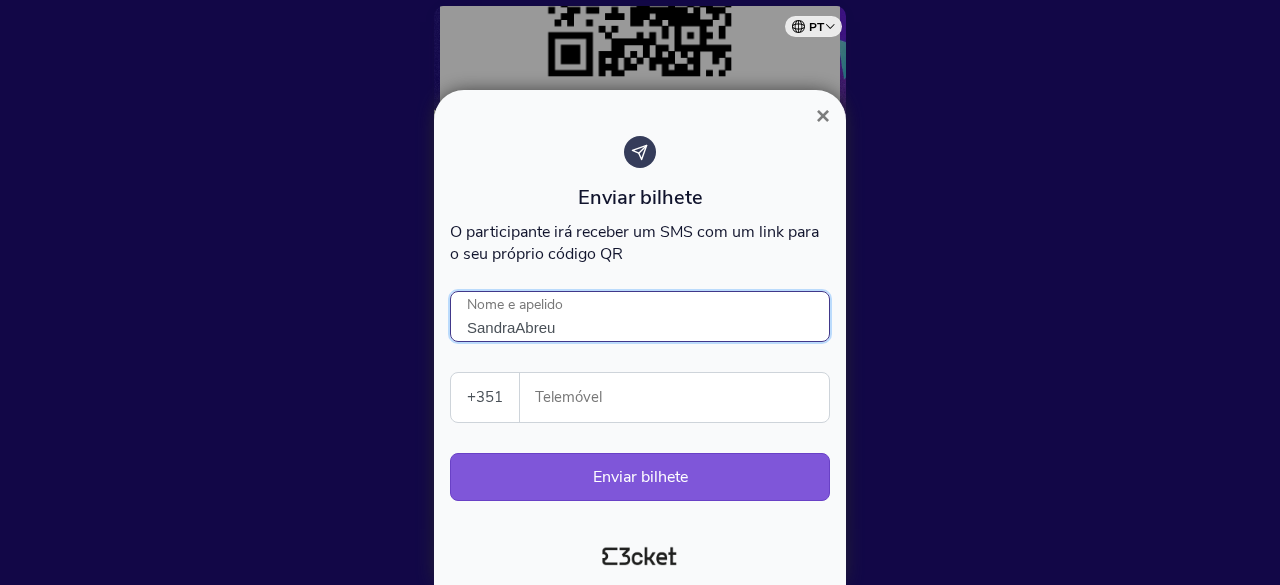 click on "SandraAbreu" at bounding box center (640, 316) 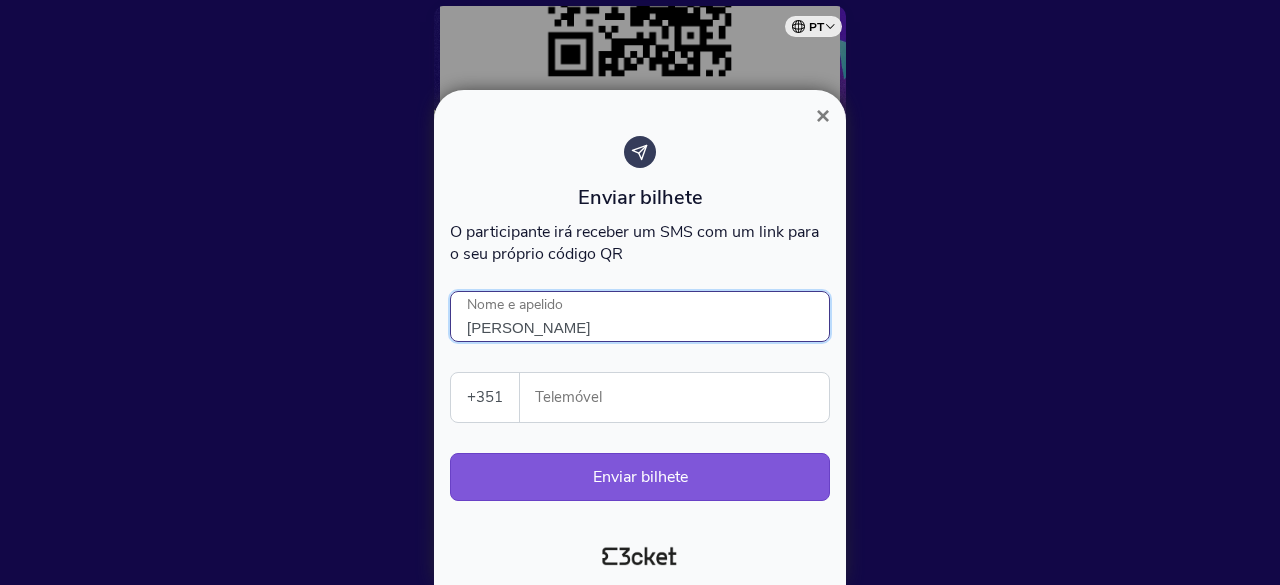 type on "[PERSON_NAME]" 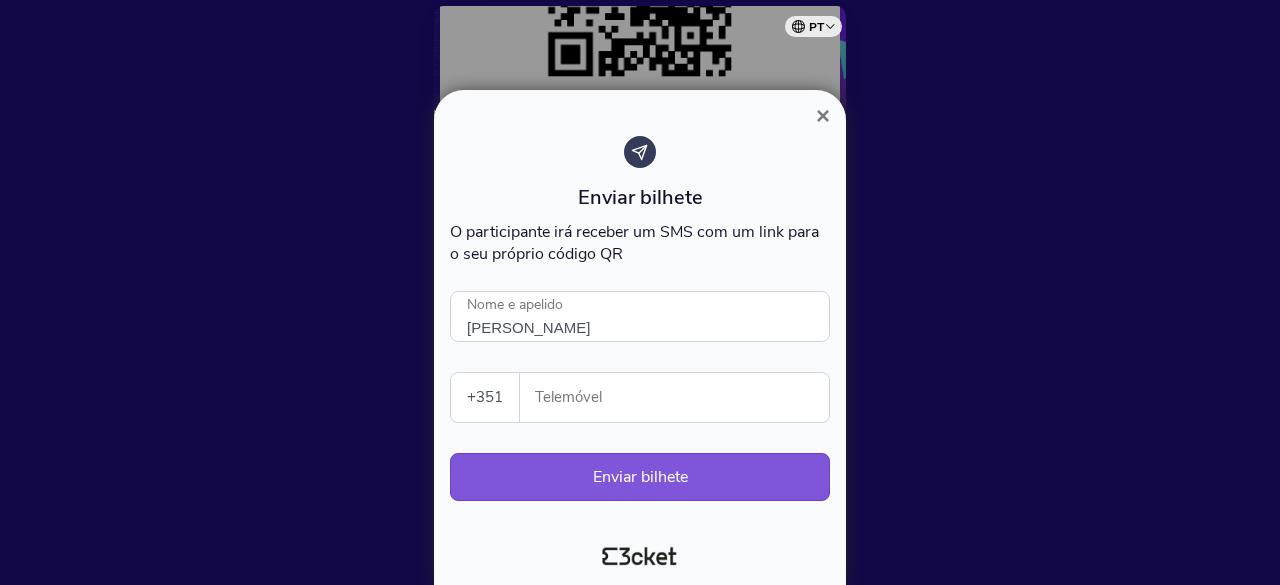 click on "Telemóvel" at bounding box center (682, 397) 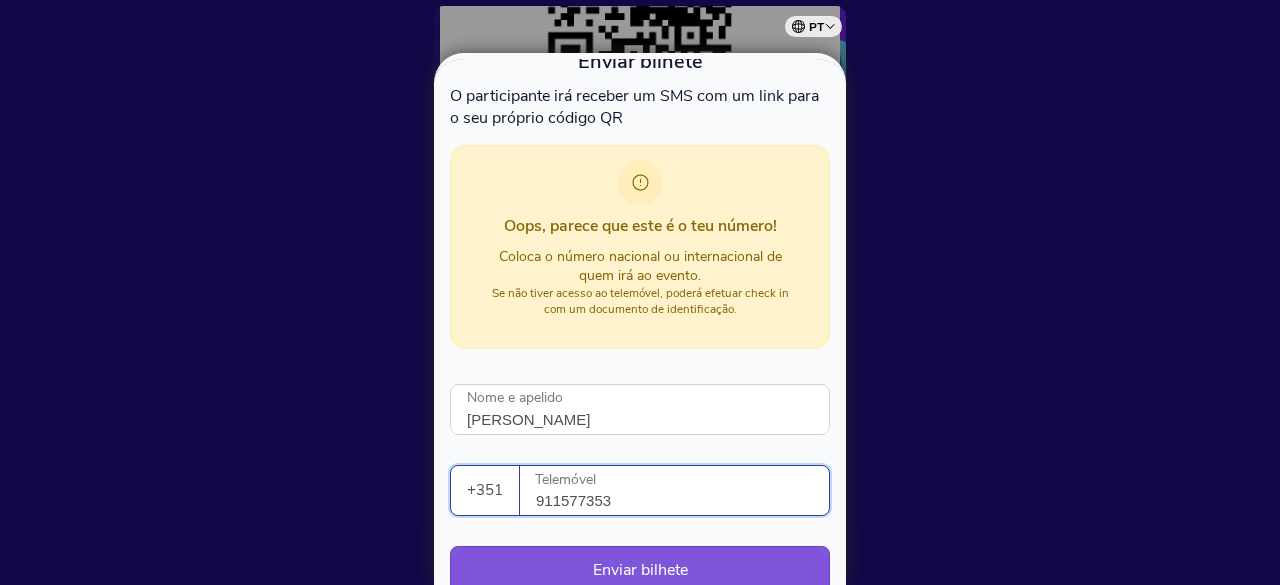 scroll, scrollTop: 186, scrollLeft: 0, axis: vertical 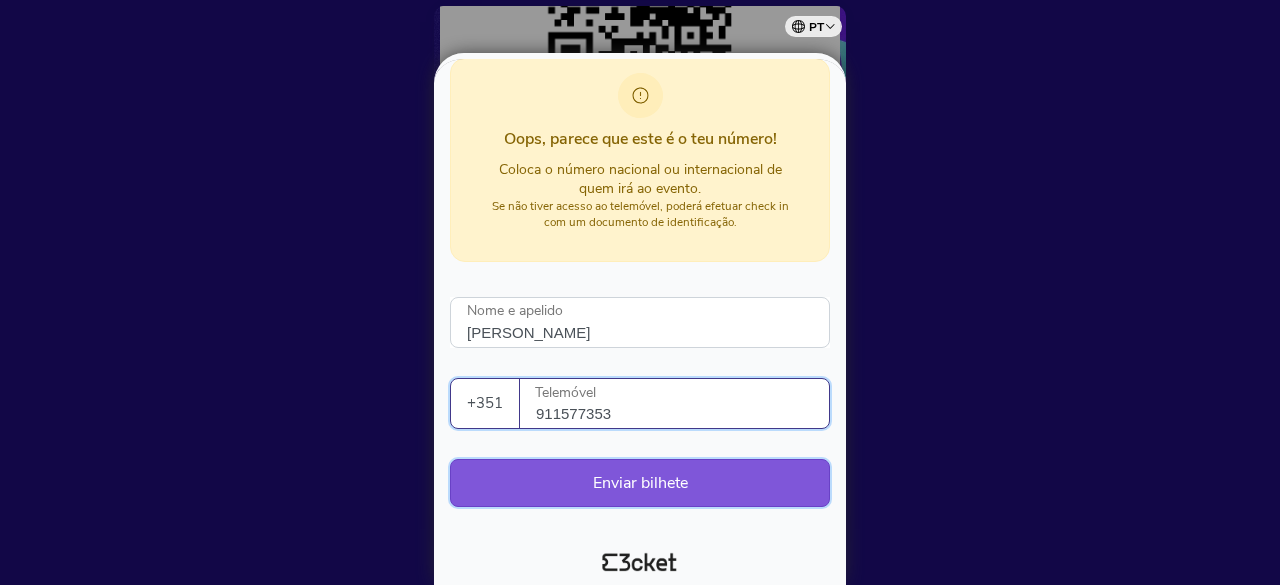 type on "911577353" 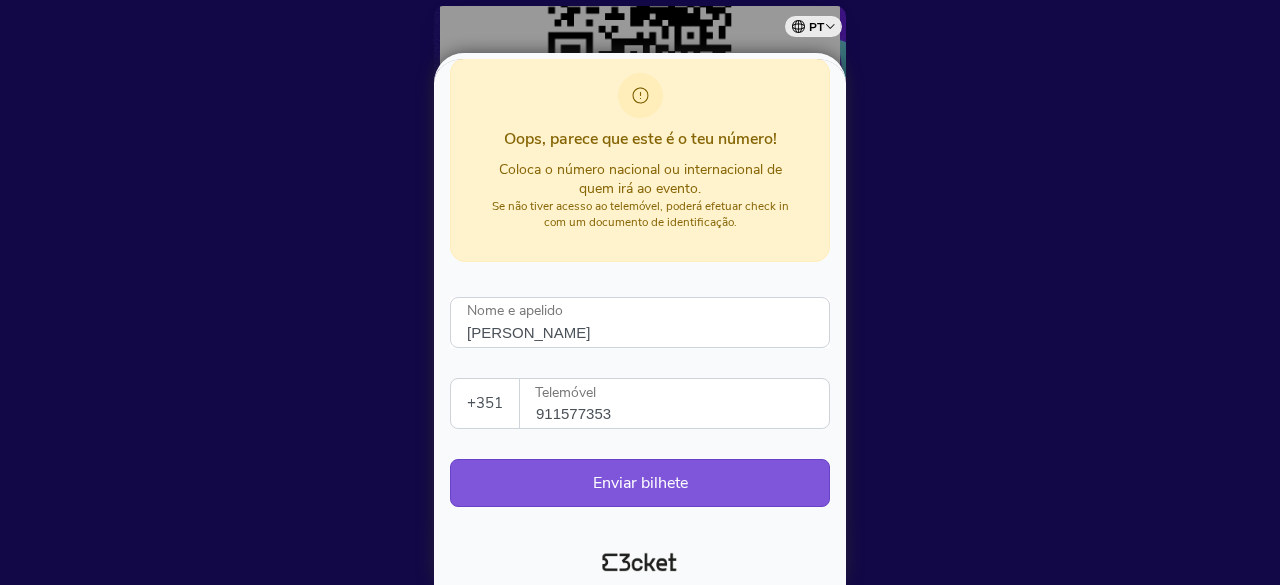 click on "Enviar bilhete   O participante irá receber um SMS com um link para o seu próprio código QR                         Oops, parece que este é o teu número!   Coloca o número nacional ou internacional de quem irá ao evento. Se não tiver acesso ao telemóvel, poderá efetuar check in com um documento de identificação.       Sandra Abreu   Nome e apelido     +351   Portugal (+351) Spain (+34) Belgium (+32) France (+33) United Kingdom (+44) Germany (+49) Italy (+39) Netherlands (+31) Brazil (+55) United States (+1) Switzerland (+41) All countries Afghanistan (+93) Aland Islands (+358) Albania (+355) Algeria (+213) American Samoa (+1) Andorra (+376) Angola (+244) Anguilla (+1) Antigua and Barbuda (+1) Argentina (+54) Armenia (+374) Aruba (+297) Ascension Island (+247) Australia (+61) Austria (+43) Azerbaijan (+994) Bahamas (+1) Bahrain (+973) Bangladesh (+880) Barbados (+1) Belarus (+375) Belgium (+32) Belize (+501) Benin (+229) Bermuda (+1) Bhutan (+975) Bolivia (+591) Bosnia and Herzegovina (+387)" at bounding box center (640, 220) 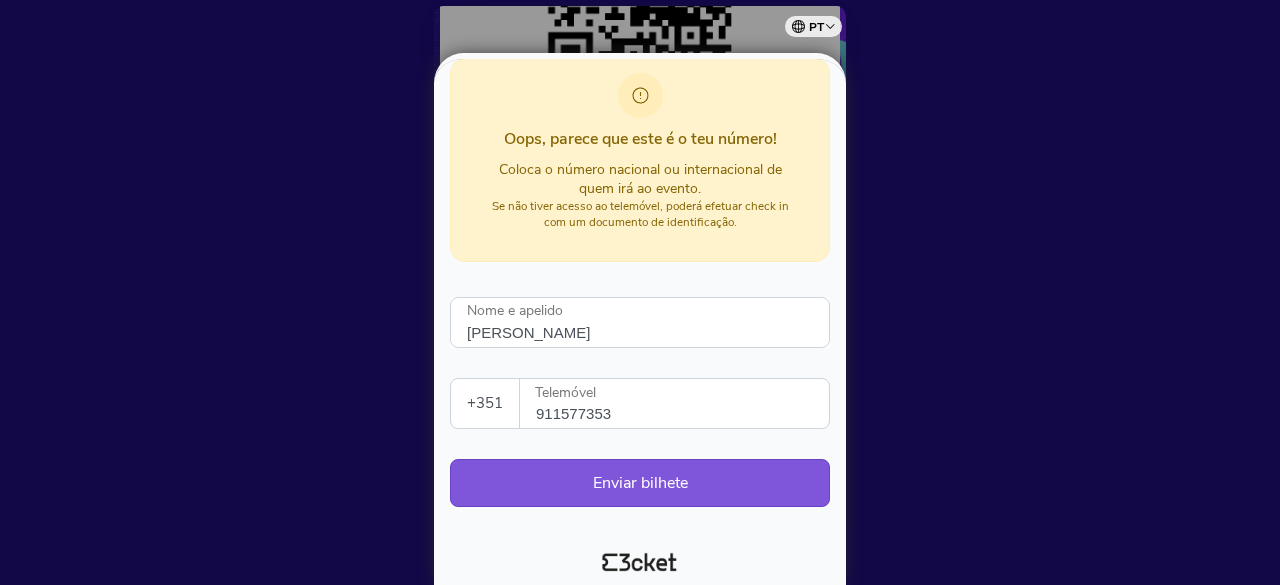 drag, startPoint x: 661, startPoint y: 466, endPoint x: 670, endPoint y: 454, distance: 15 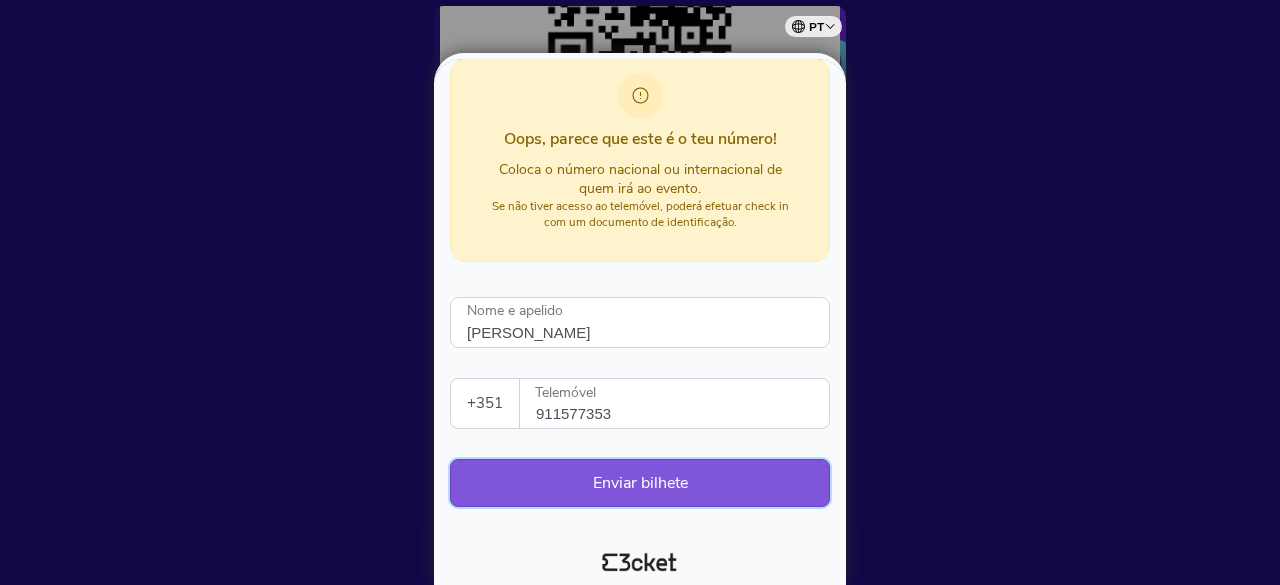 click on "Enviar bilhete" at bounding box center (640, 483) 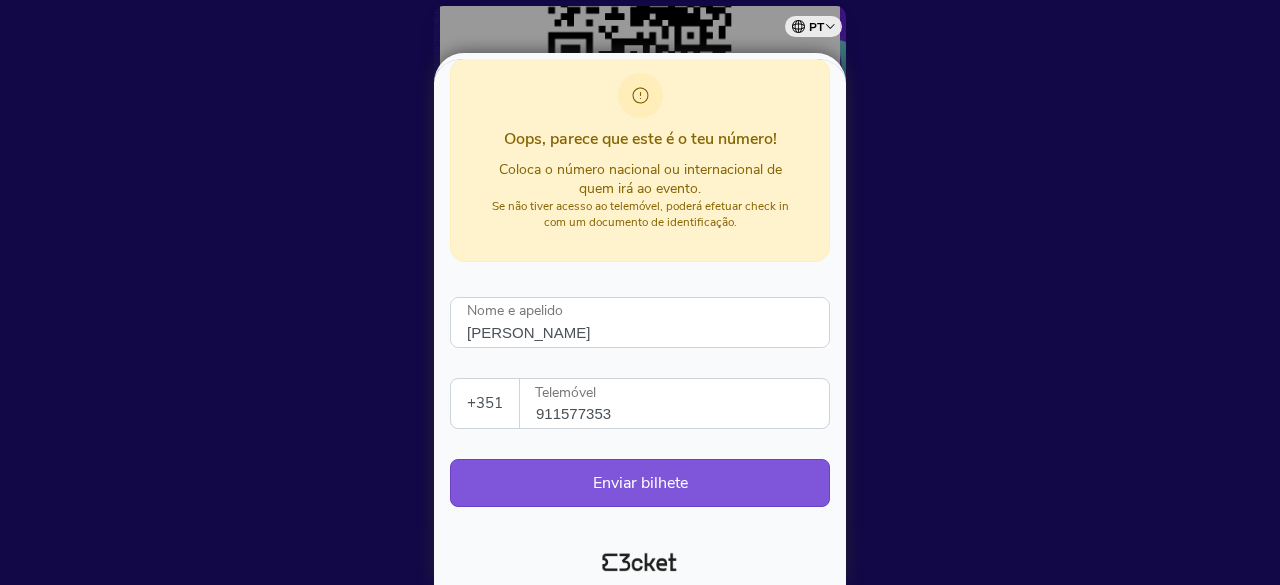 click on "Oops, parece que este é o teu número!   Coloca o número nacional ou internacional de quem irá ao evento. Se não tiver acesso ao telemóvel, poderá efetuar check in com um documento de identificação." at bounding box center (640, 160) 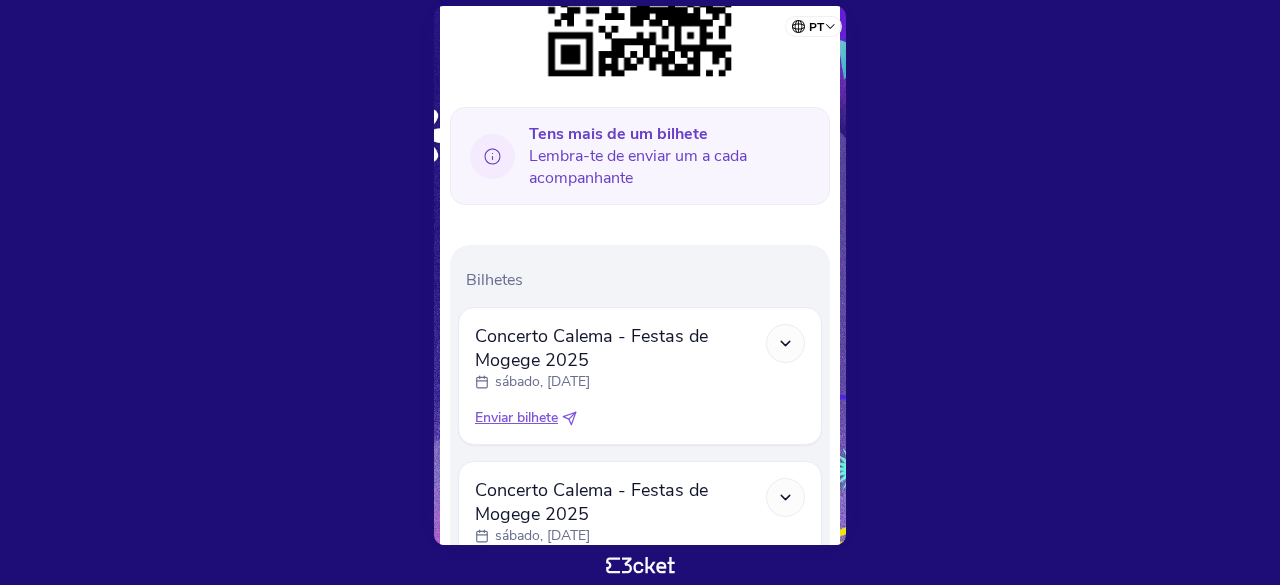 click 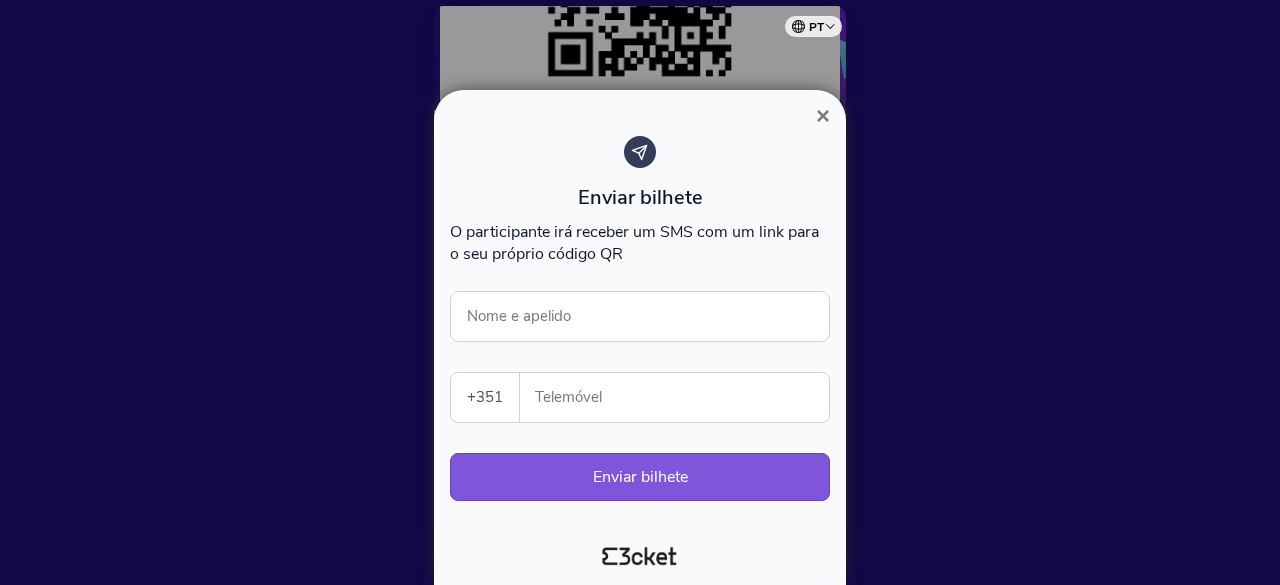 click on "Enviar bilhete   O participante irá receber um SMS com um link para o seu próprio código QR               Nome e apelido     +351   Portugal (+351) Spain (+34) Belgium (+32) France (+33) United Kingdom (+44) Germany (+49) Italy (+39) Netherlands (+31) Brazil (+55) United States (+1) Switzerland (+41) All countries Afghanistan (+93) Aland Islands (+358) Albania (+355) Algeria (+213) American Samoa (+1) Andorra (+376) Angola (+244) Anguilla (+1) Antigua and Barbuda (+1) Argentina (+54) Armenia (+374) Aruba (+297) Ascension Island (+247) Australia (+61) Austria (+43) Azerbaijan (+994) Bahamas (+1) Bahrain (+973) Bangladesh (+880) Barbados (+1) Belarus (+375) Belgium (+32) Belize (+501) Benin (+229) Bermuda (+1) Bhutan (+975) Bolivia (+591) Bonaire, Saint Eustatius and Saba  (+599) Bosnia and Herzegovina (+387) Botswana (+267) Brazil (+55) British Indian Ocean Territory (+246) British Virgin Islands (+1) Brunei (+673) Bulgaria (+359) Burkina Faso (+226) Burundi (+257) Cambodia (+855) Cameroon (+237)" at bounding box center (640, 328) 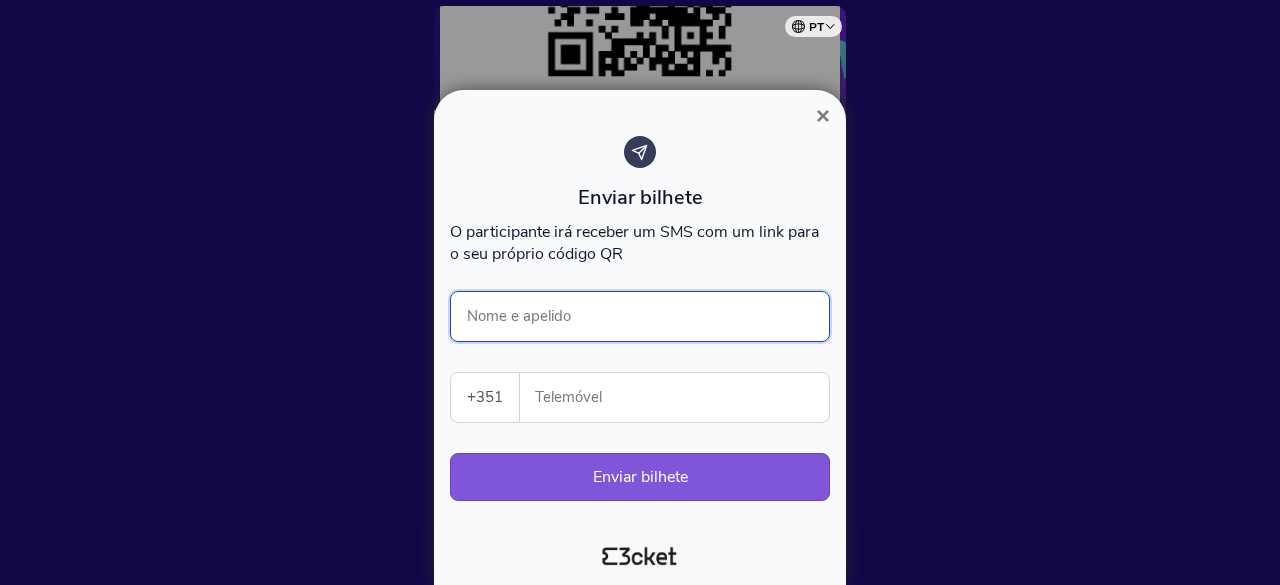 drag, startPoint x: 504, startPoint y: 309, endPoint x: 609, endPoint y: 307, distance: 105.01904 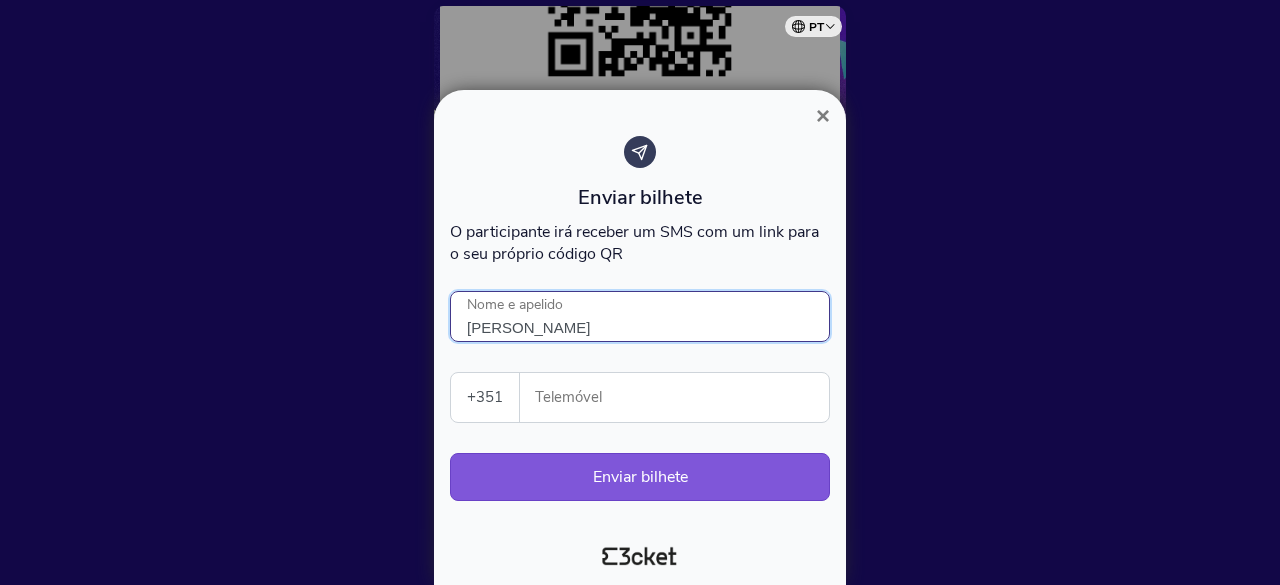 type on "Armanda Agra" 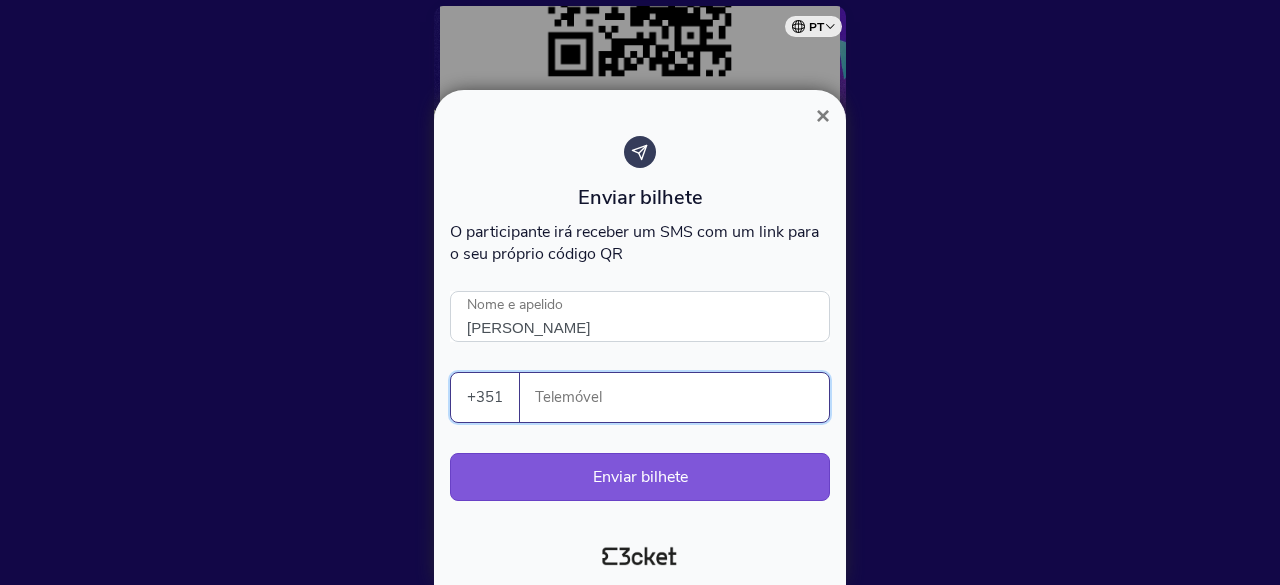click on "Telemóvel" at bounding box center [682, 397] 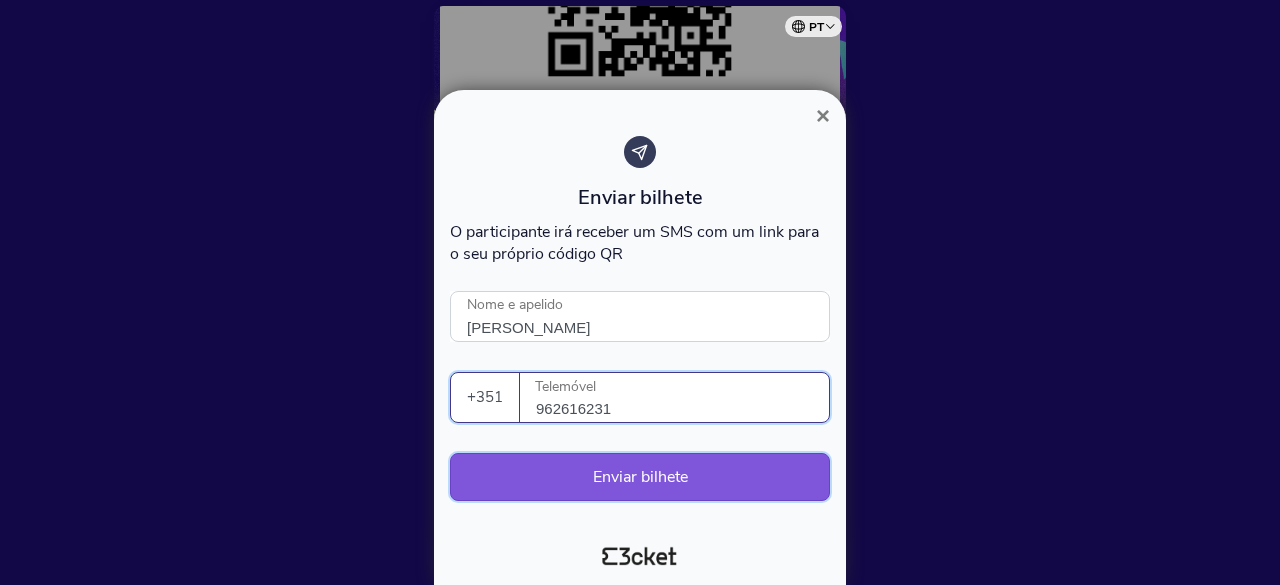 type on "962616231" 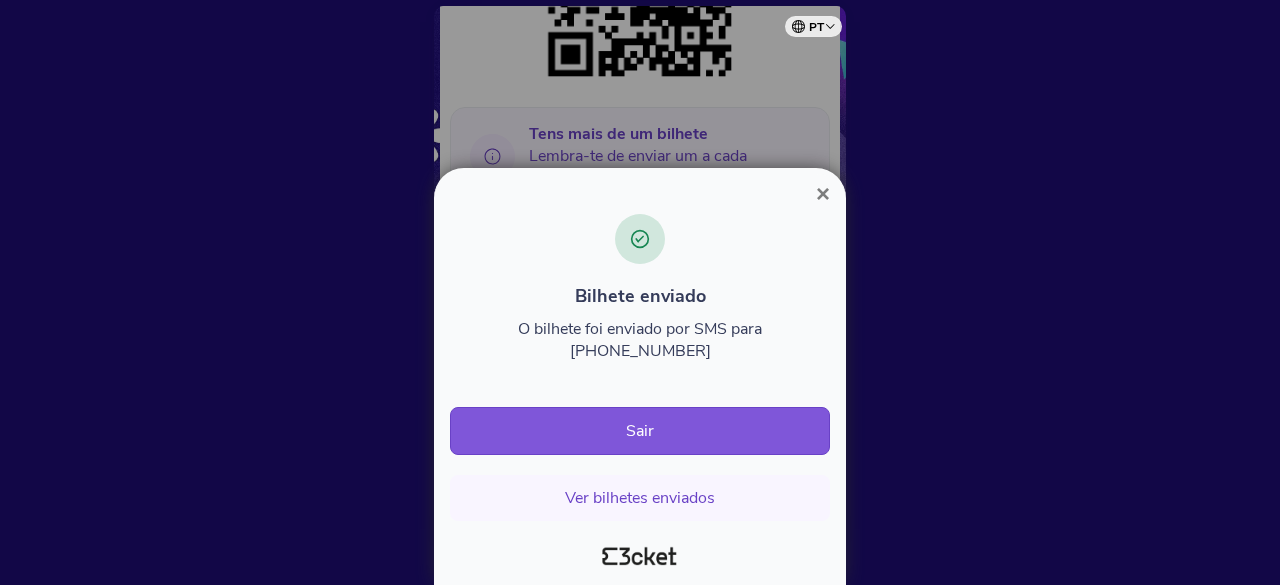 click on "×" at bounding box center [823, 193] 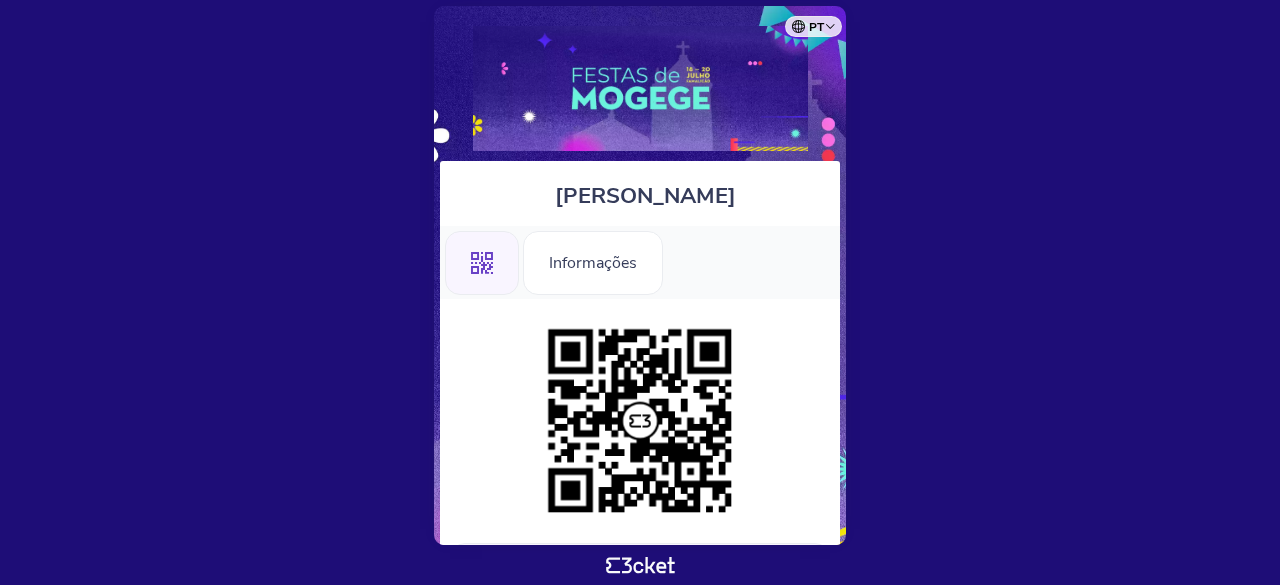 scroll, scrollTop: 0, scrollLeft: 0, axis: both 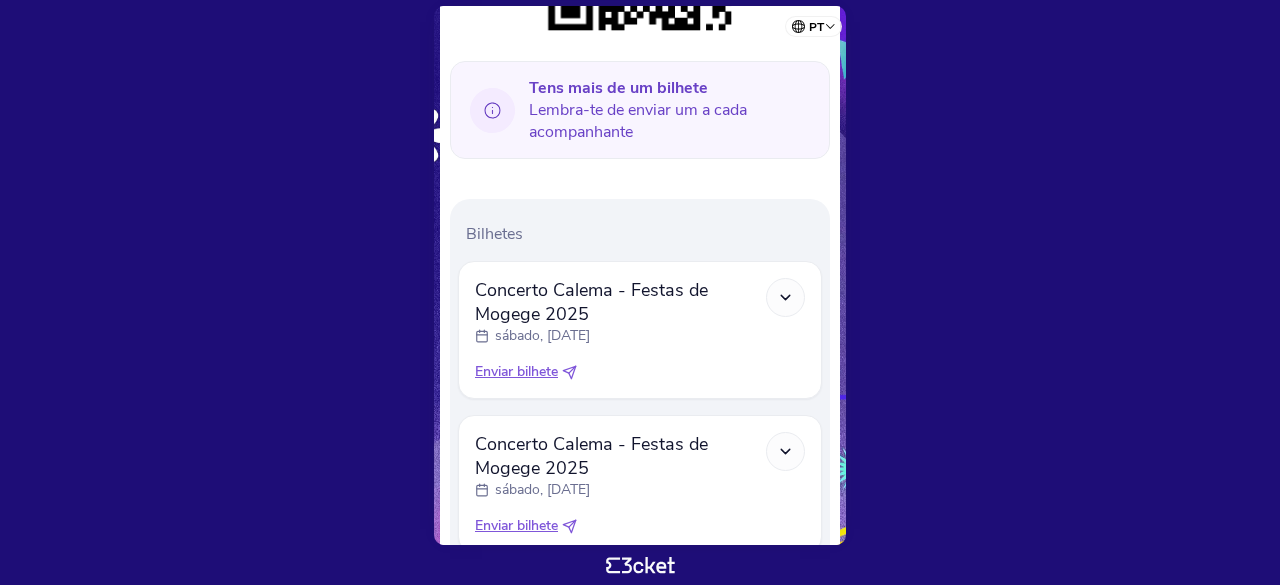 click 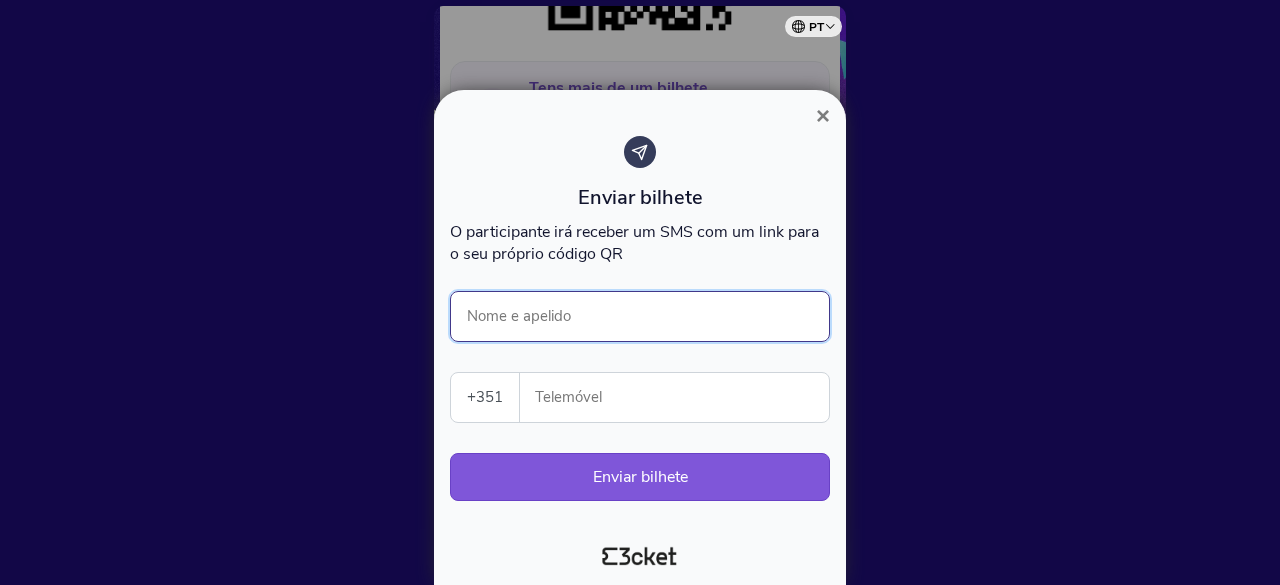 click on "Nome e apelido" at bounding box center (640, 316) 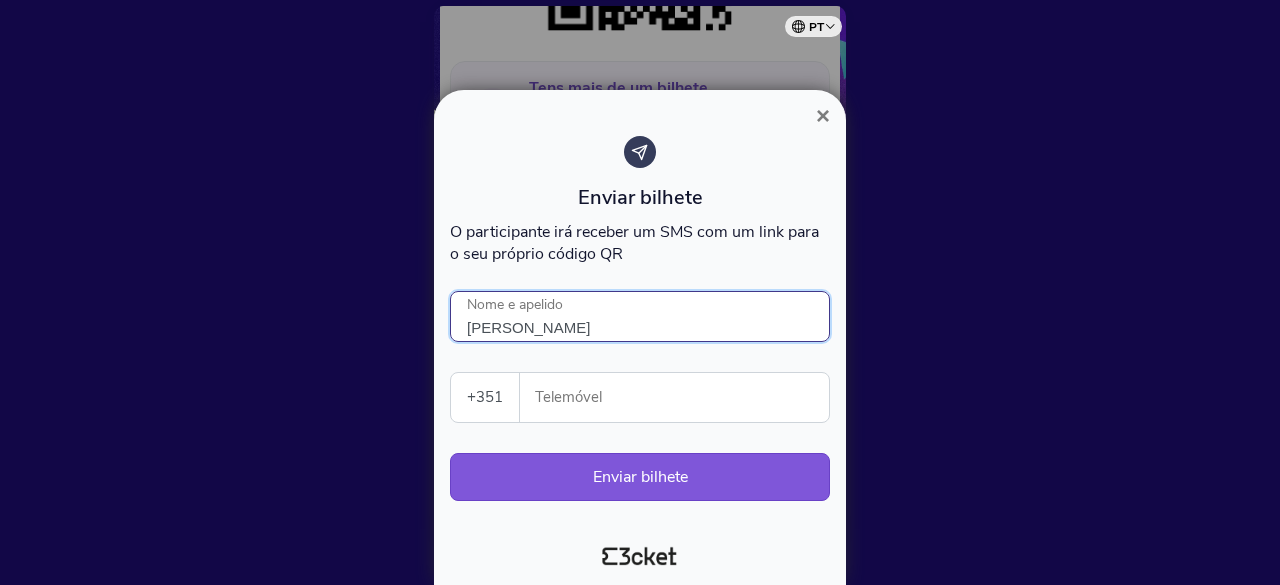 type on "Eduarda Costa" 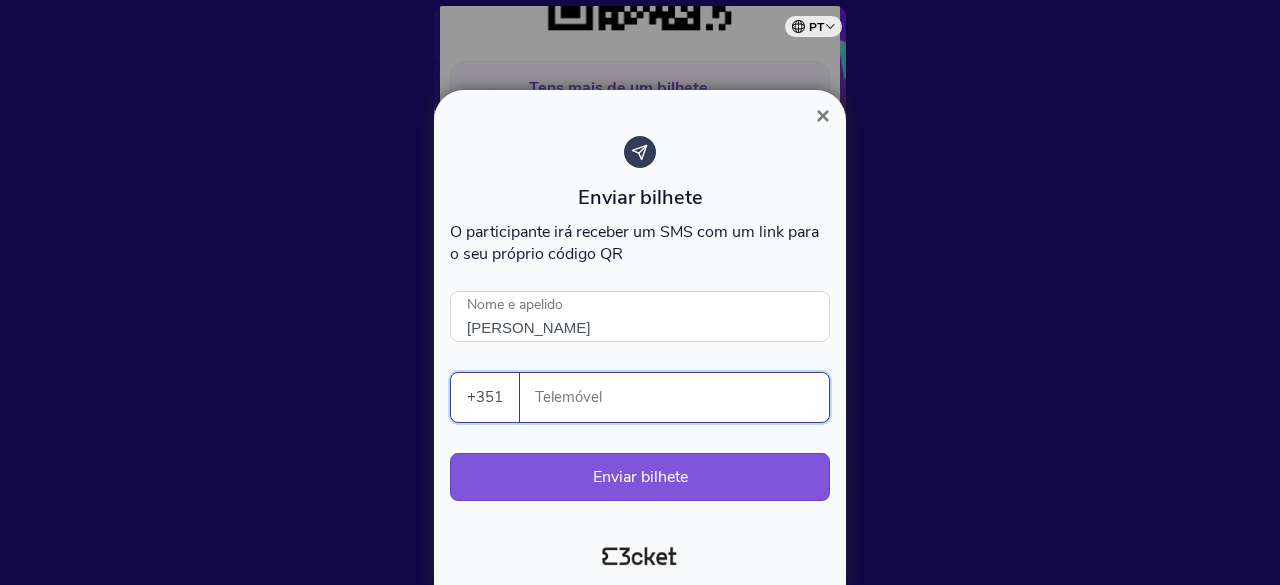 click on "Telemóvel" at bounding box center [682, 397] 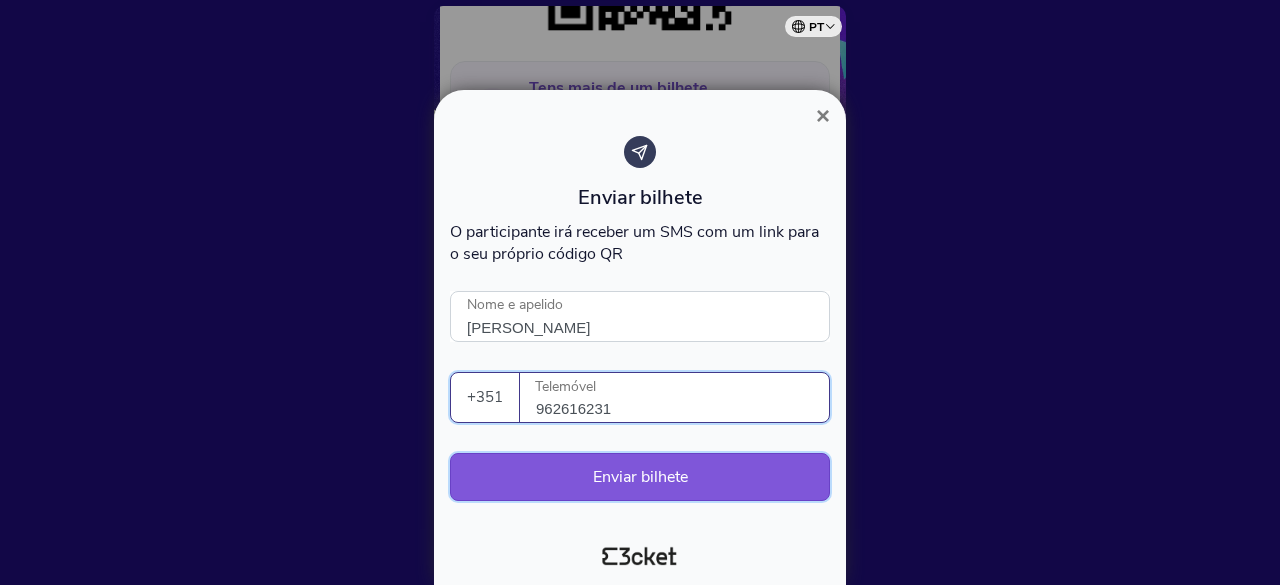 type on "962616231" 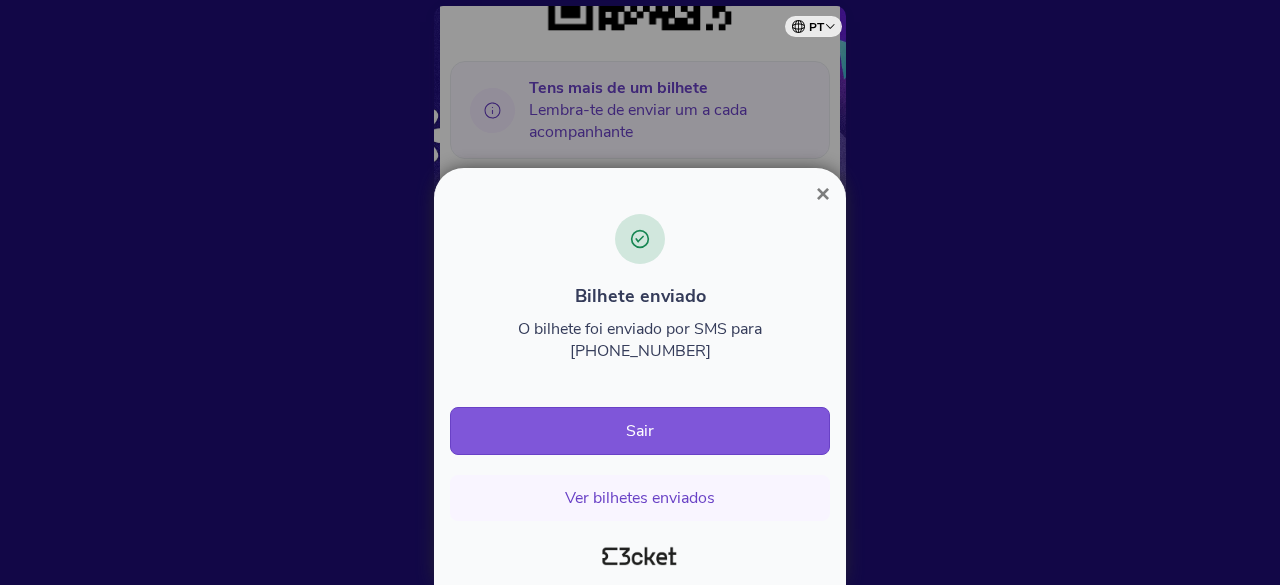 click on "×" at bounding box center (823, 193) 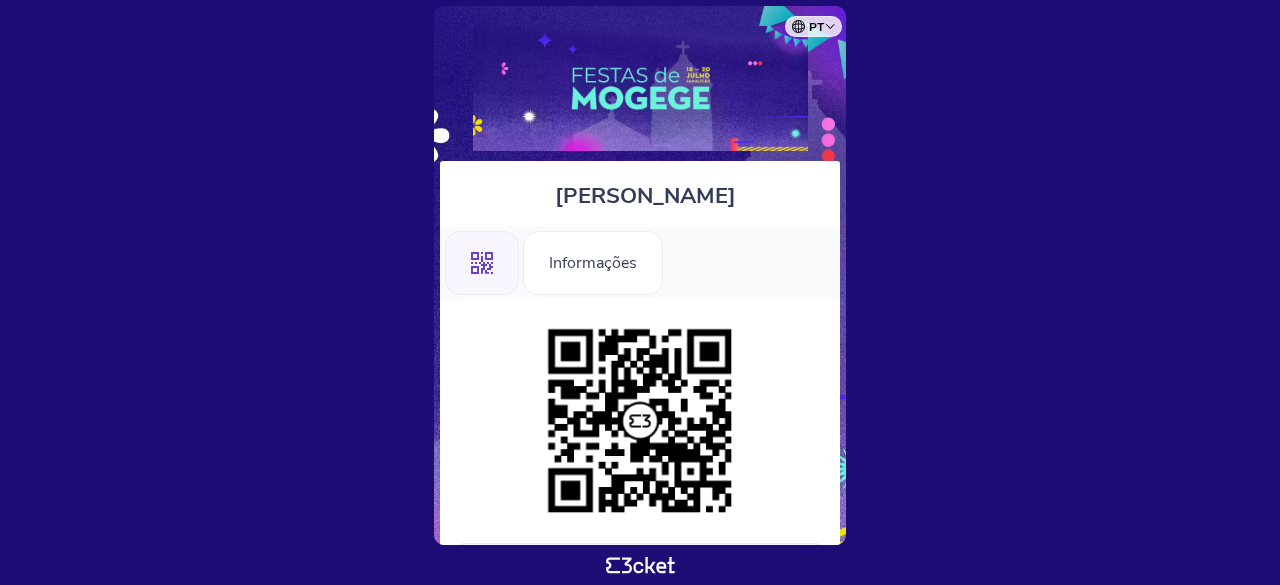 scroll, scrollTop: 0, scrollLeft: 0, axis: both 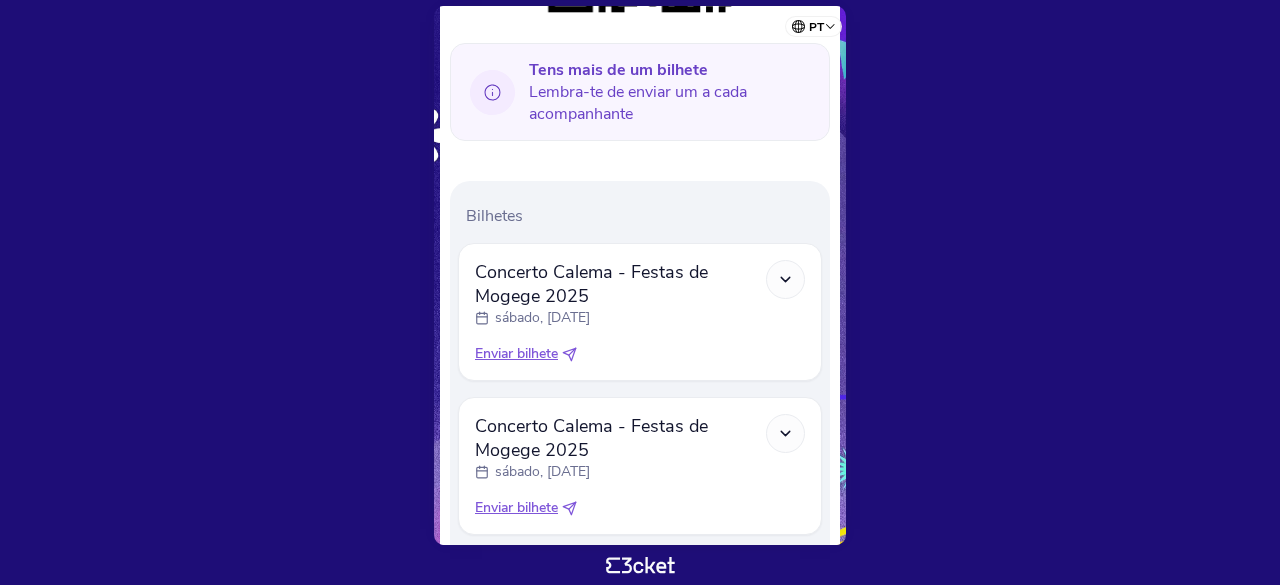 click on "Enviar bilhete" at bounding box center (640, 354) 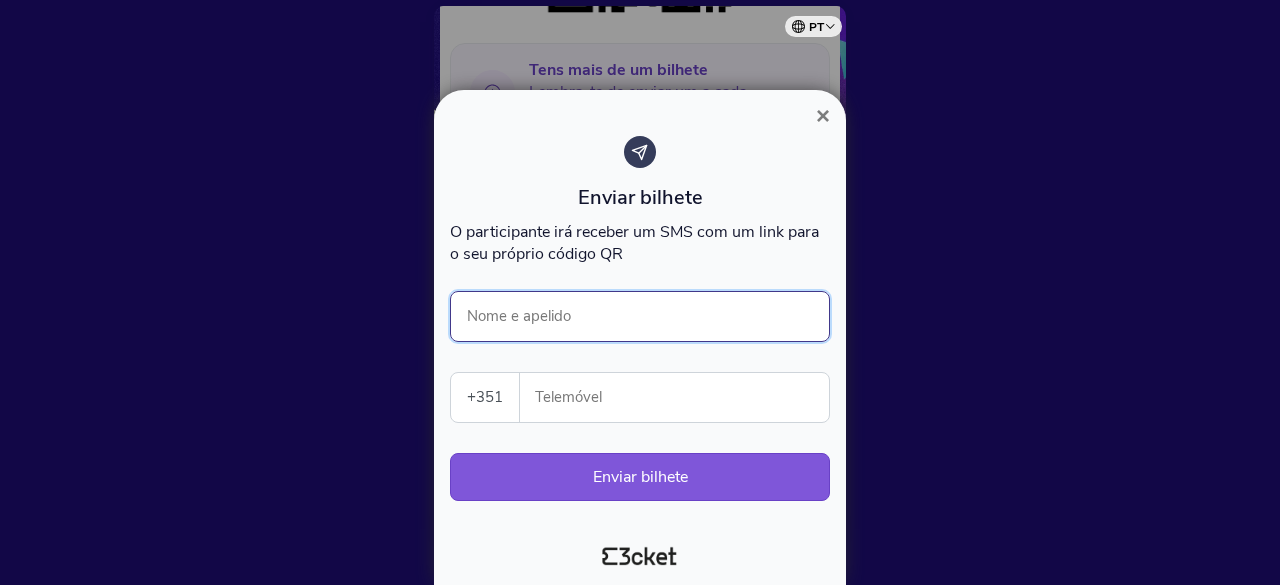 click on "Nome e apelido" at bounding box center [640, 316] 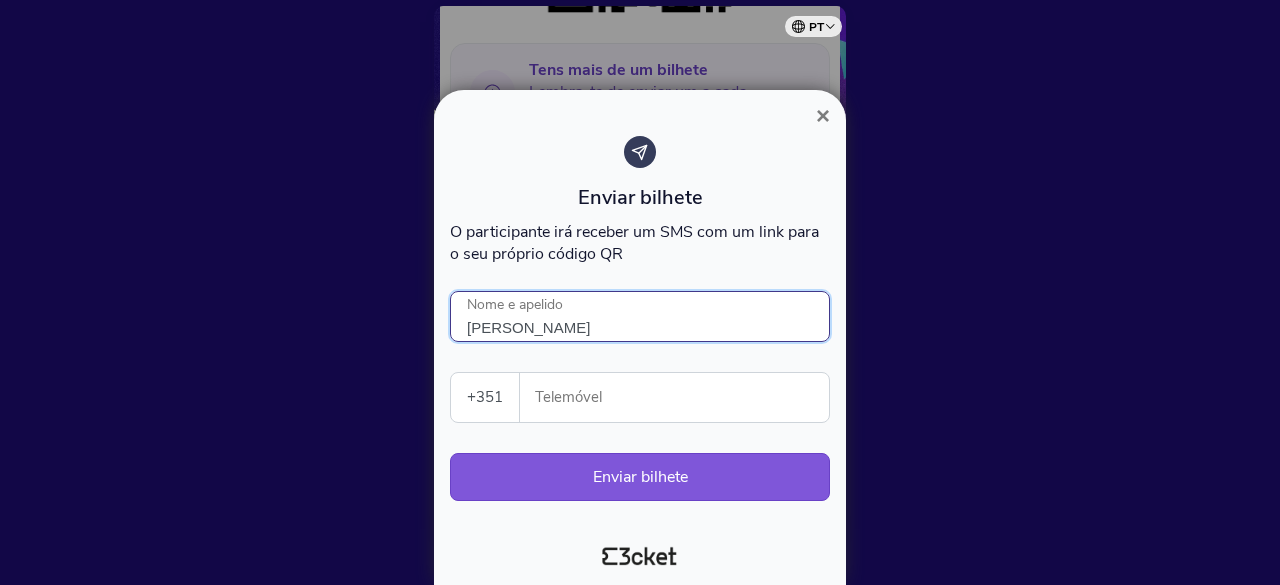 type on "[PERSON_NAME]" 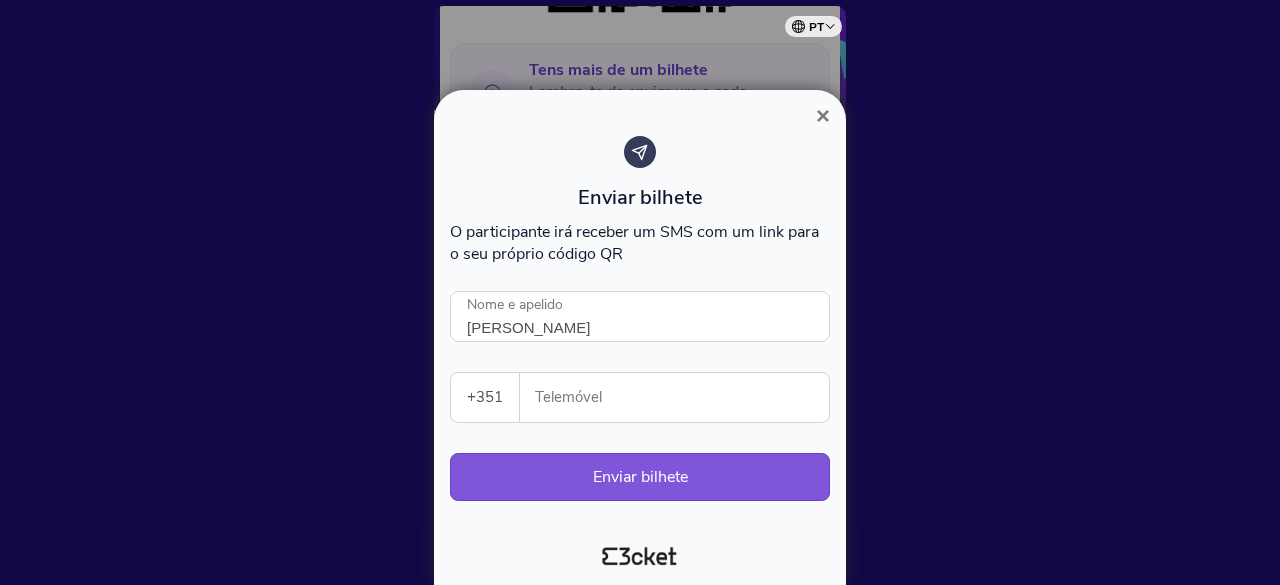 click on "Telemóvel" at bounding box center [682, 397] 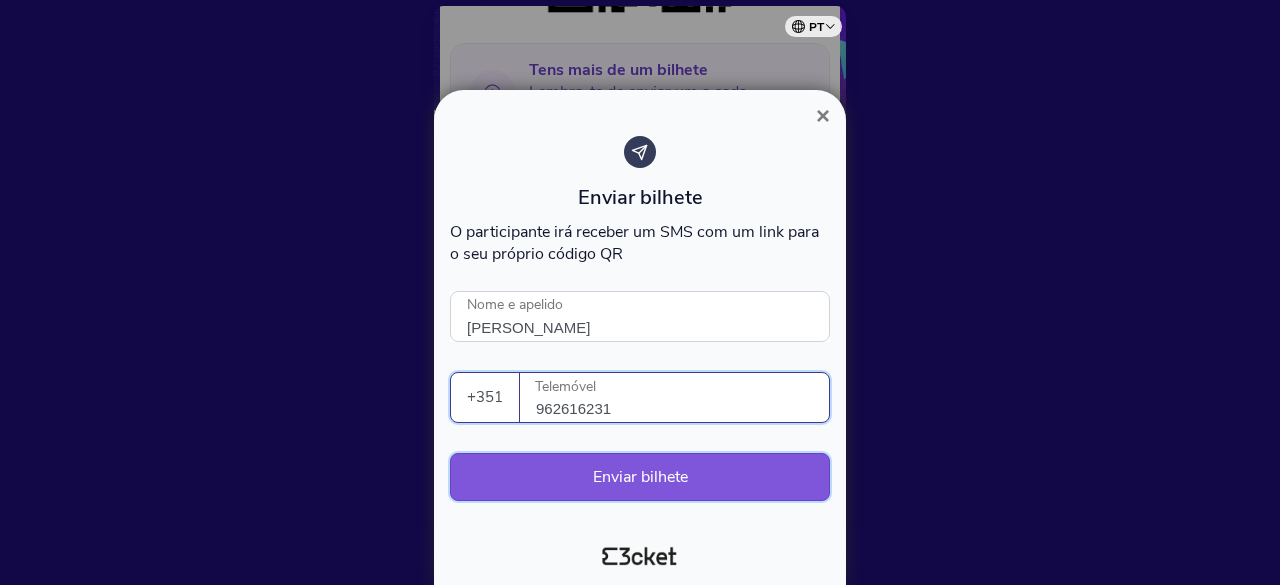 type on "962616231" 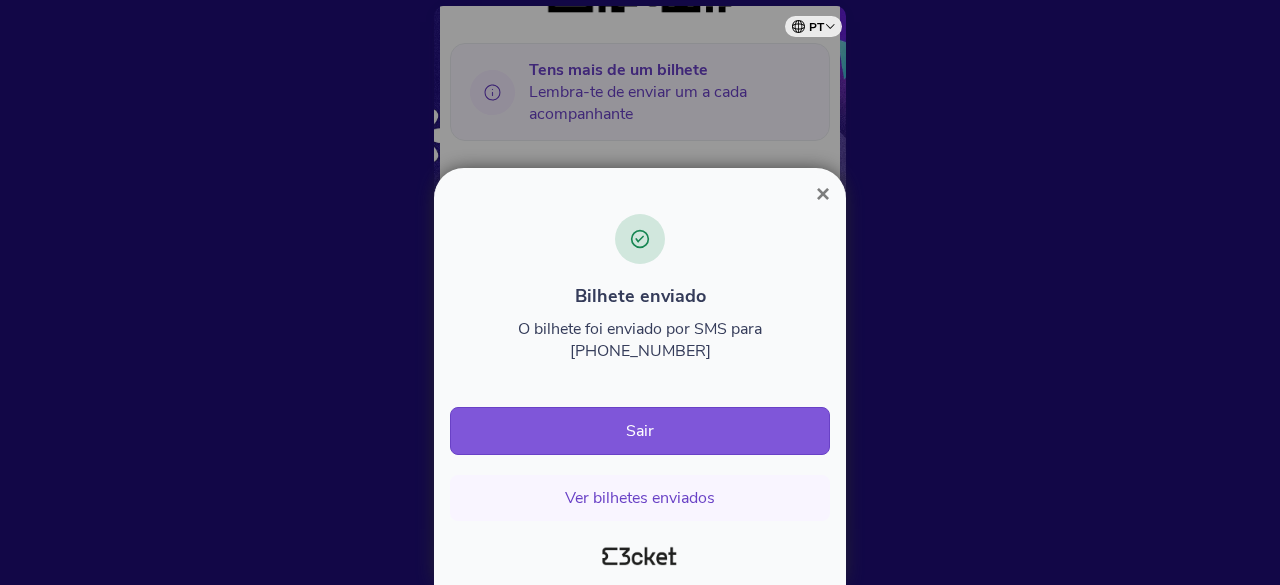 click on "×" at bounding box center (823, 193) 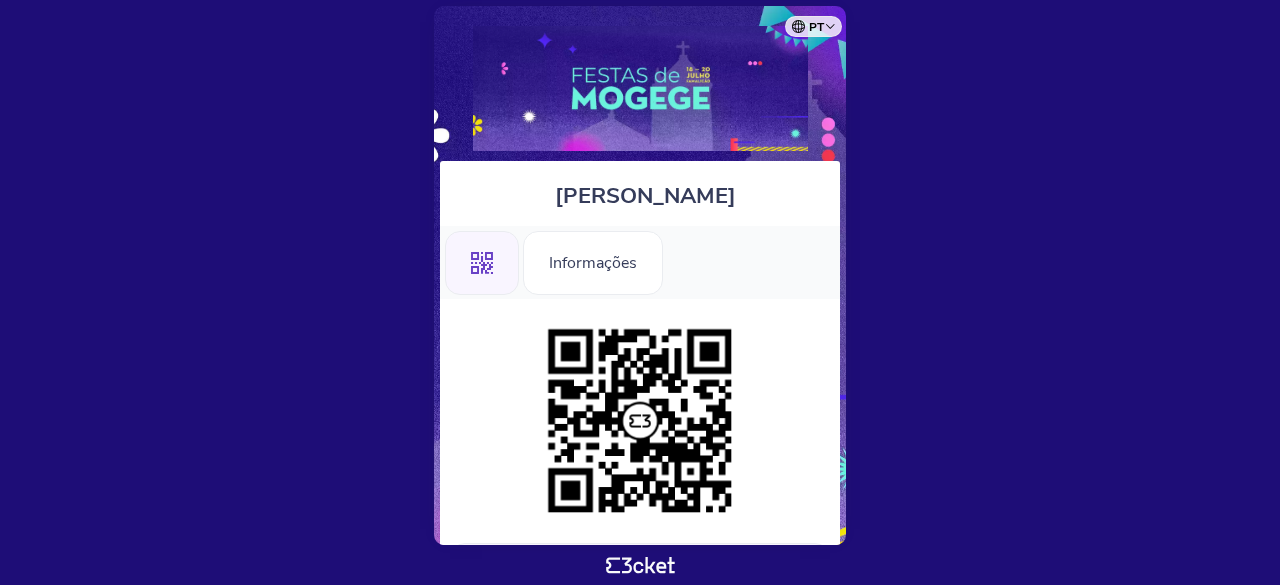 scroll, scrollTop: 0, scrollLeft: 0, axis: both 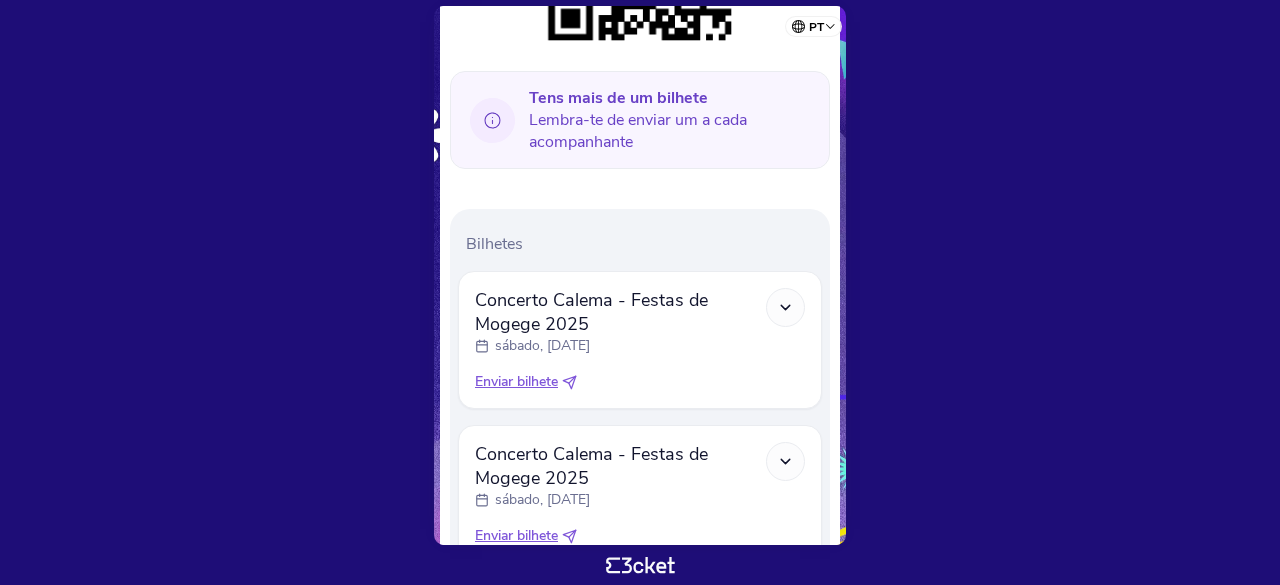 click 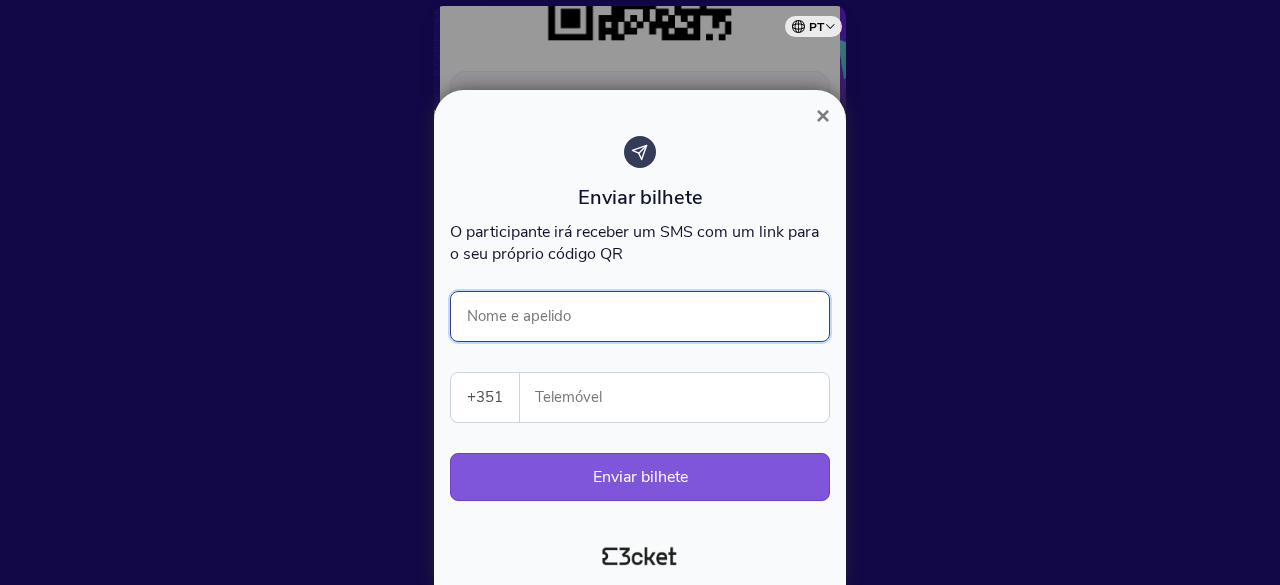 click on "Nome e apelido" at bounding box center [640, 316] 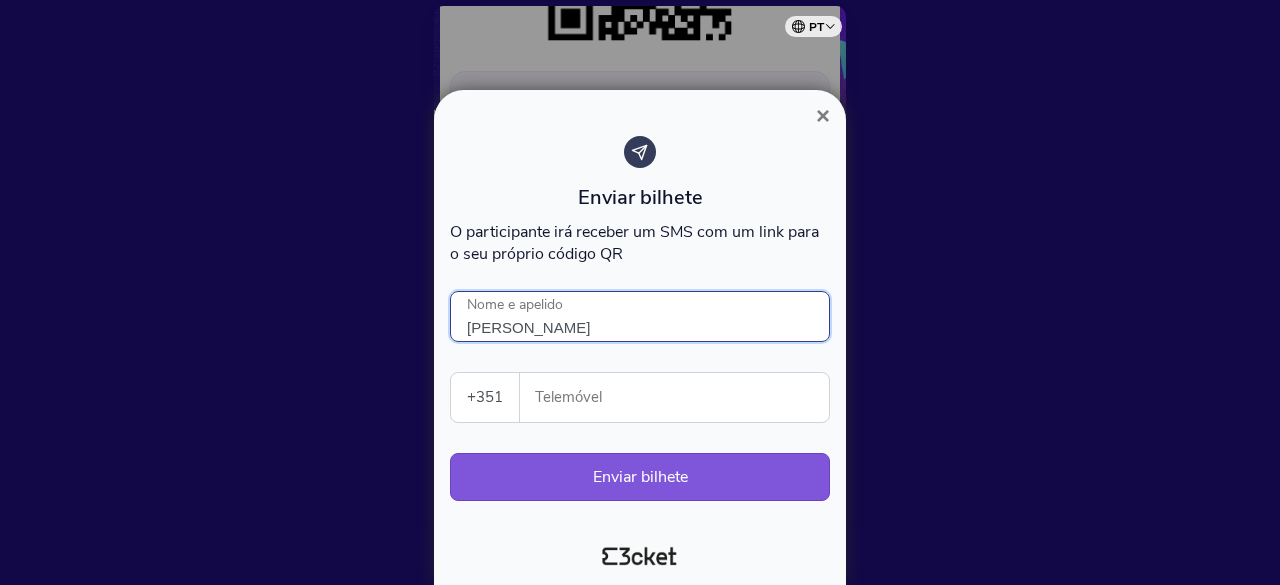 type on "Camila Costa" 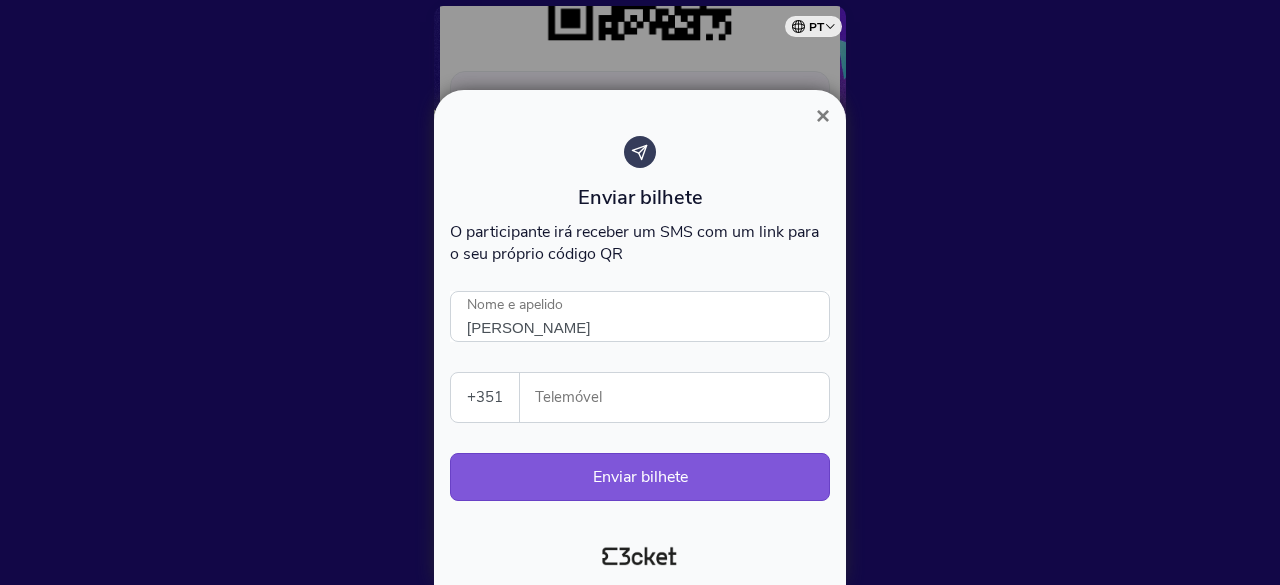 click on "Telemóvel" at bounding box center (682, 397) 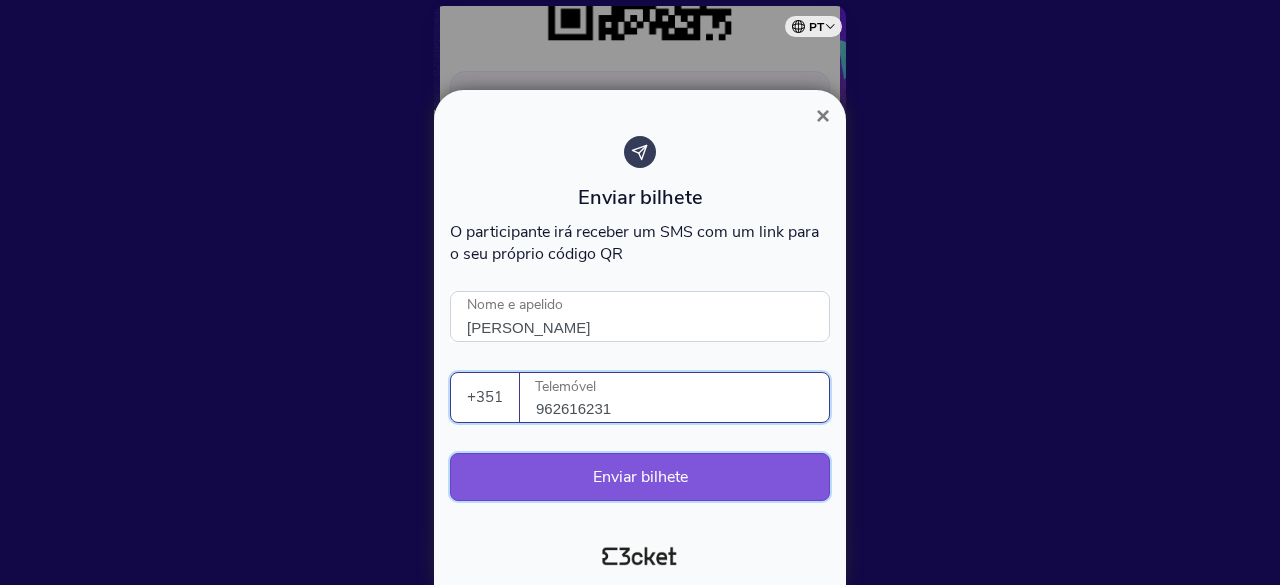 type on "962616231" 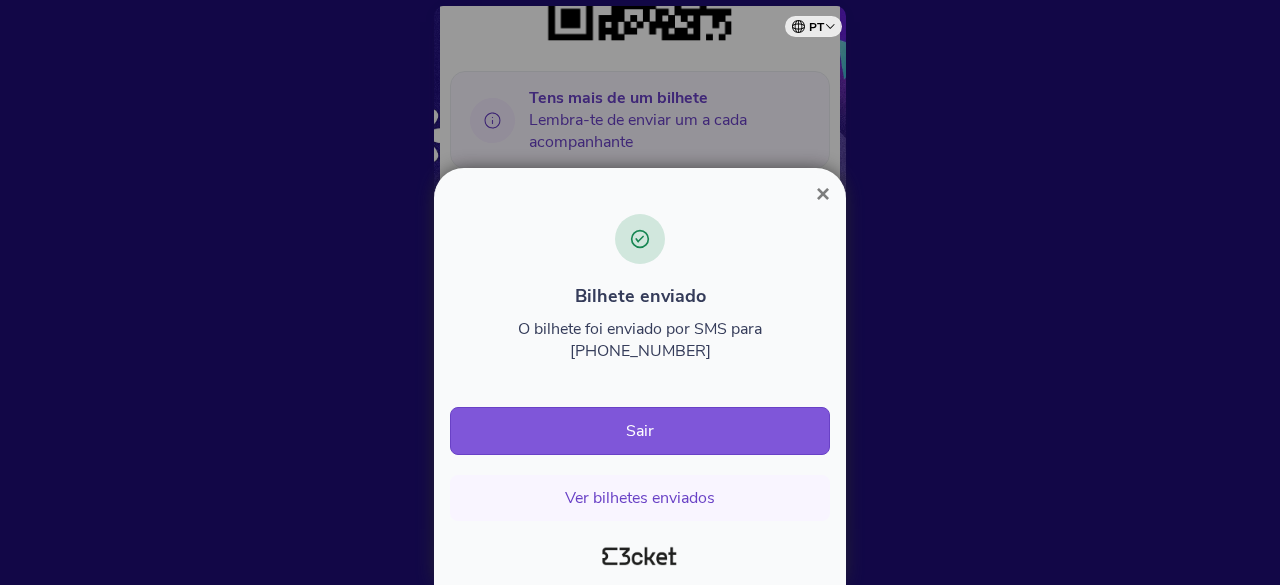 click on "×" at bounding box center [823, 193] 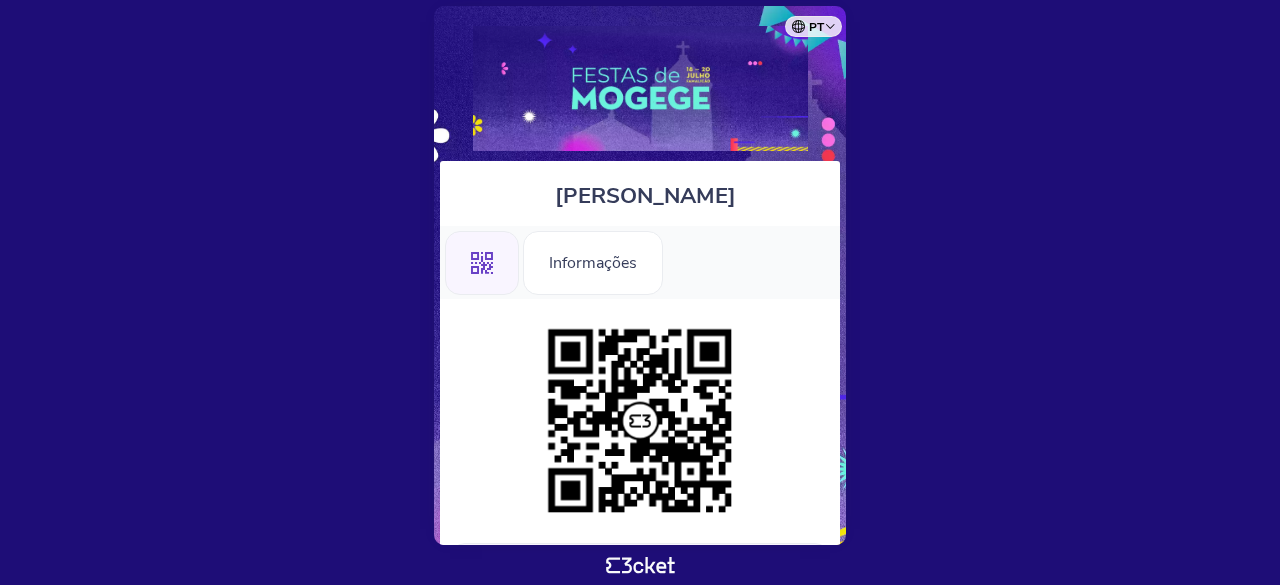 scroll, scrollTop: 0, scrollLeft: 0, axis: both 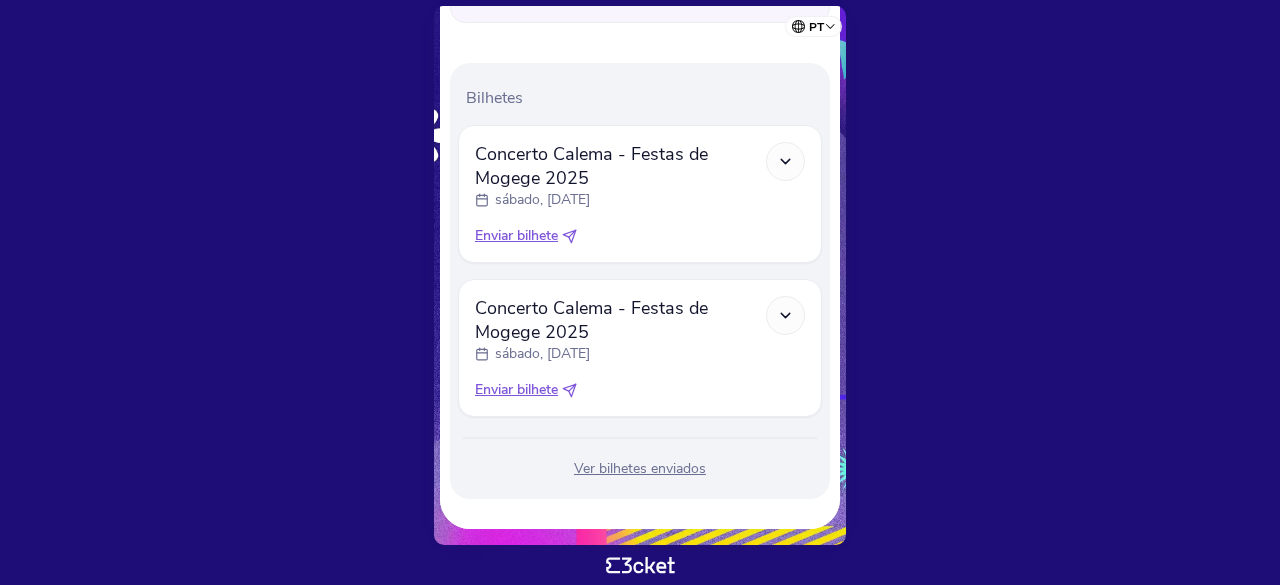 click 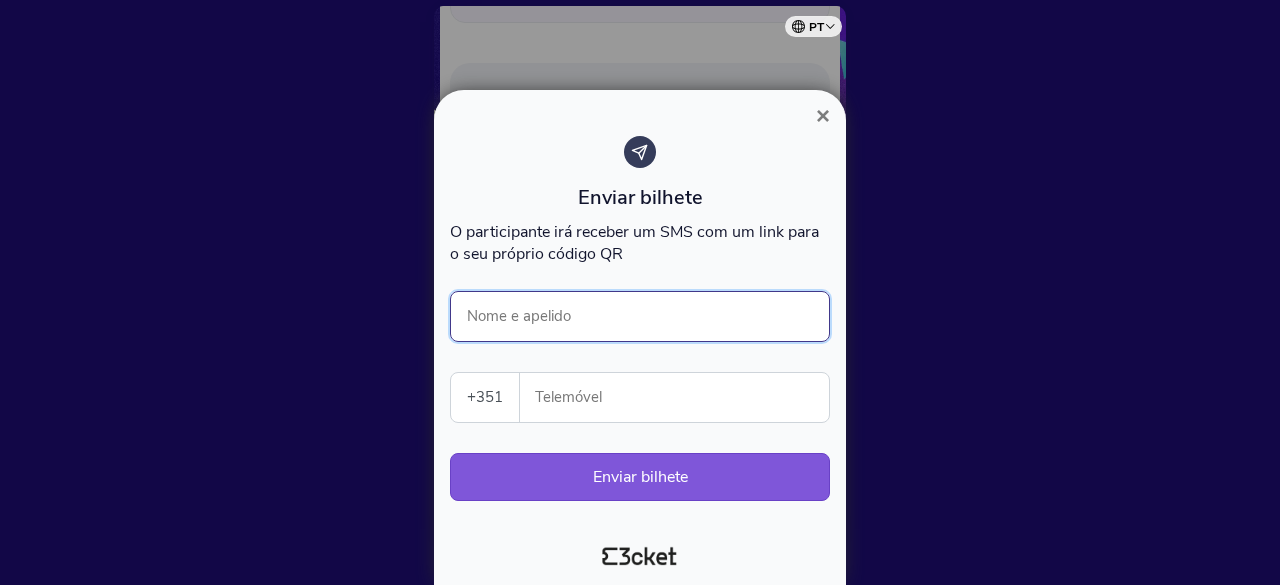 click on "Nome e apelido" at bounding box center [640, 316] 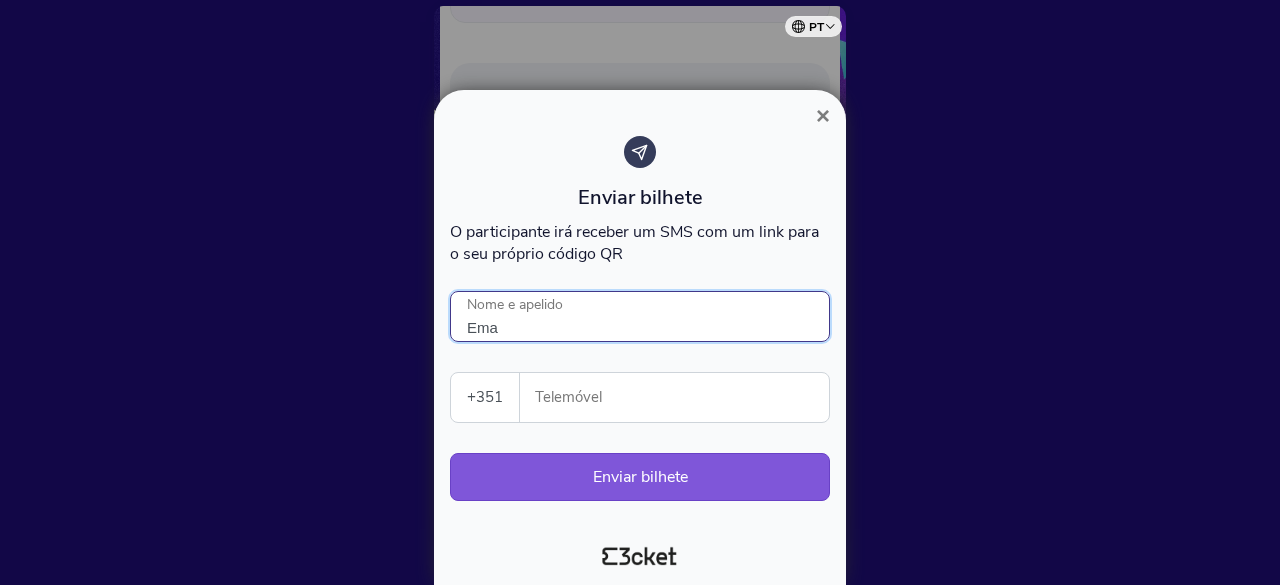 type on "Ema" 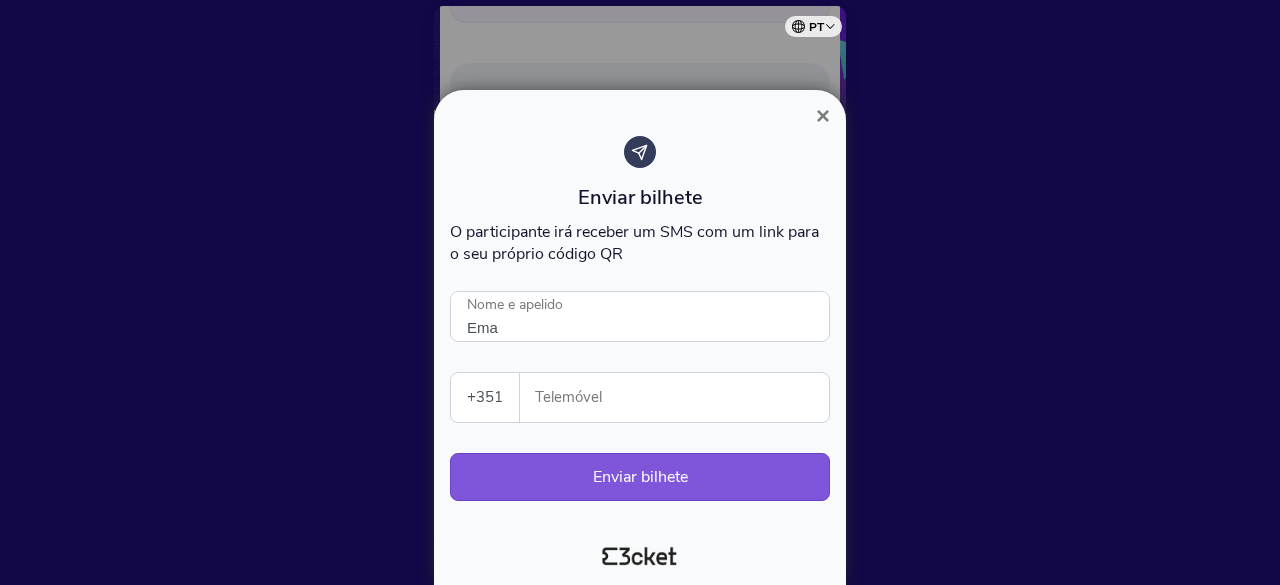 click on "Telemóvel" at bounding box center (682, 397) 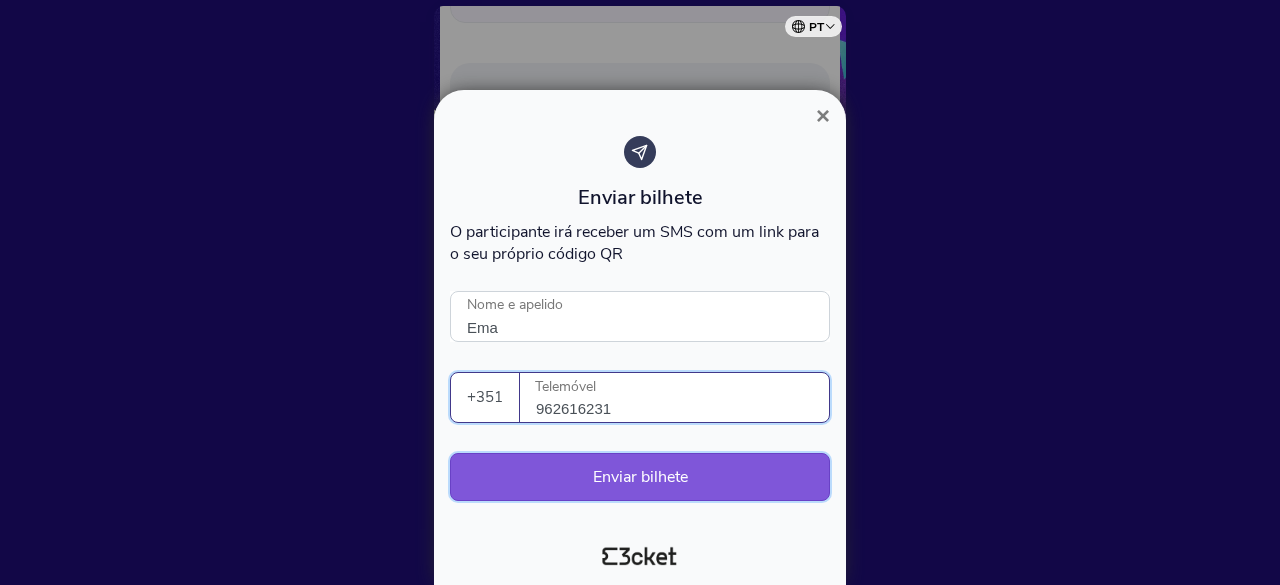 type on "962616231" 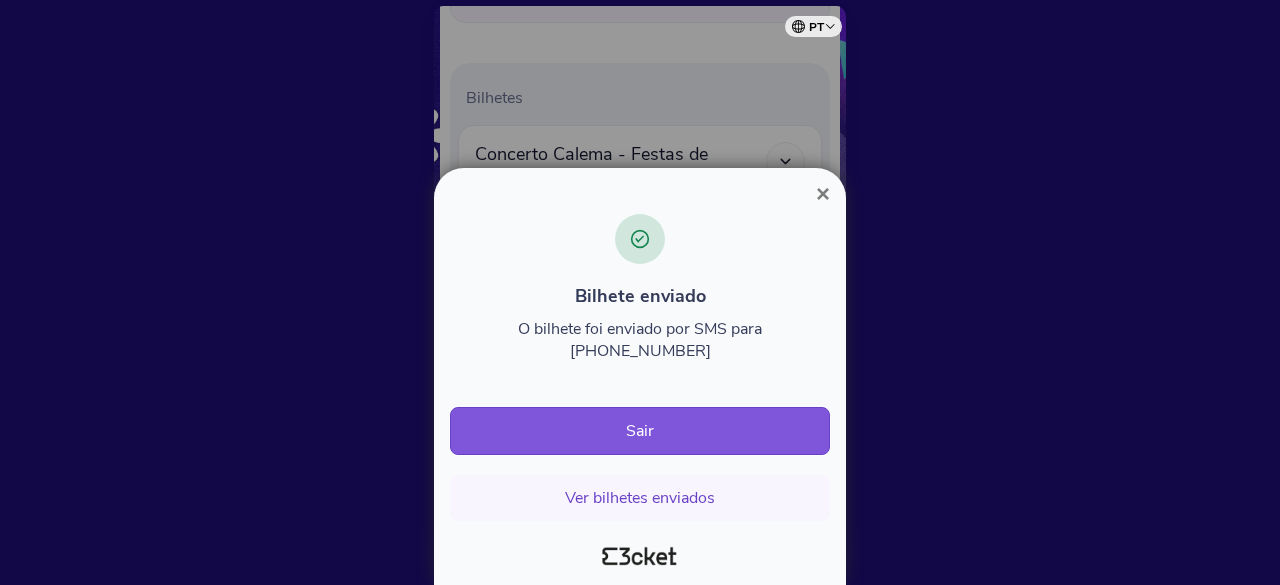 click on "×" at bounding box center (823, 193) 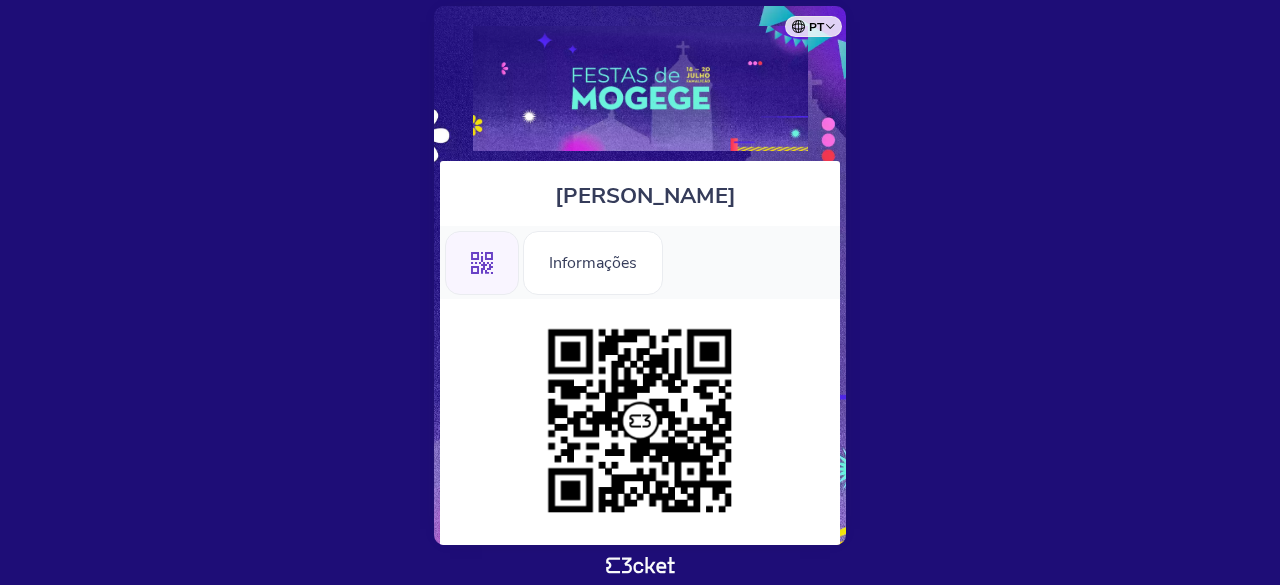 scroll, scrollTop: 0, scrollLeft: 0, axis: both 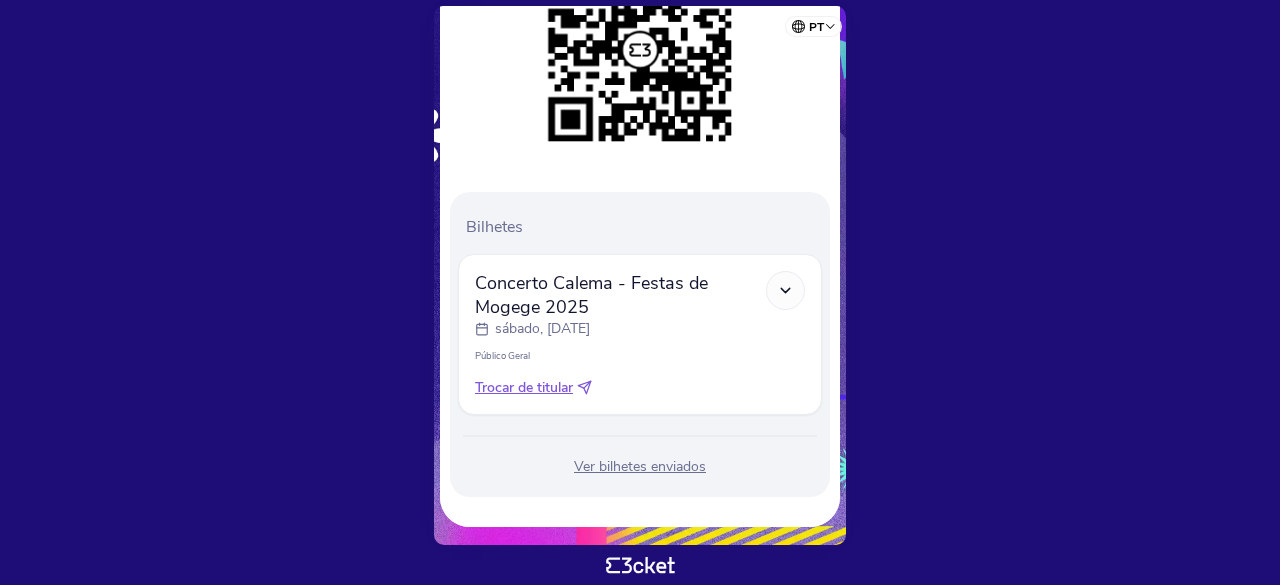 click 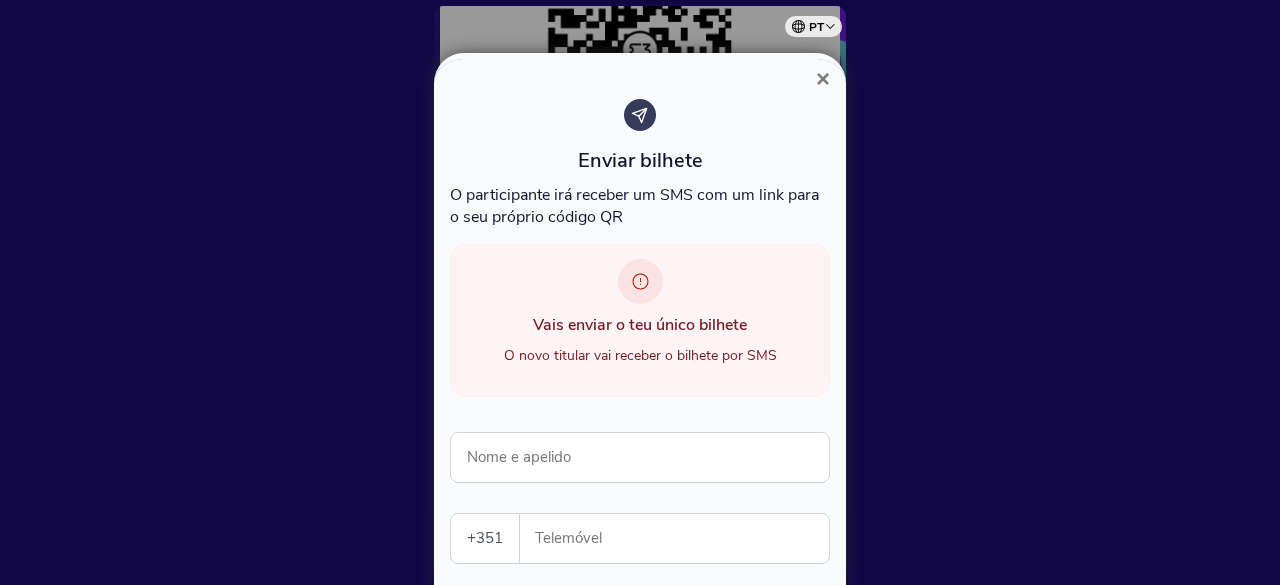 click on "×" at bounding box center [823, 78] 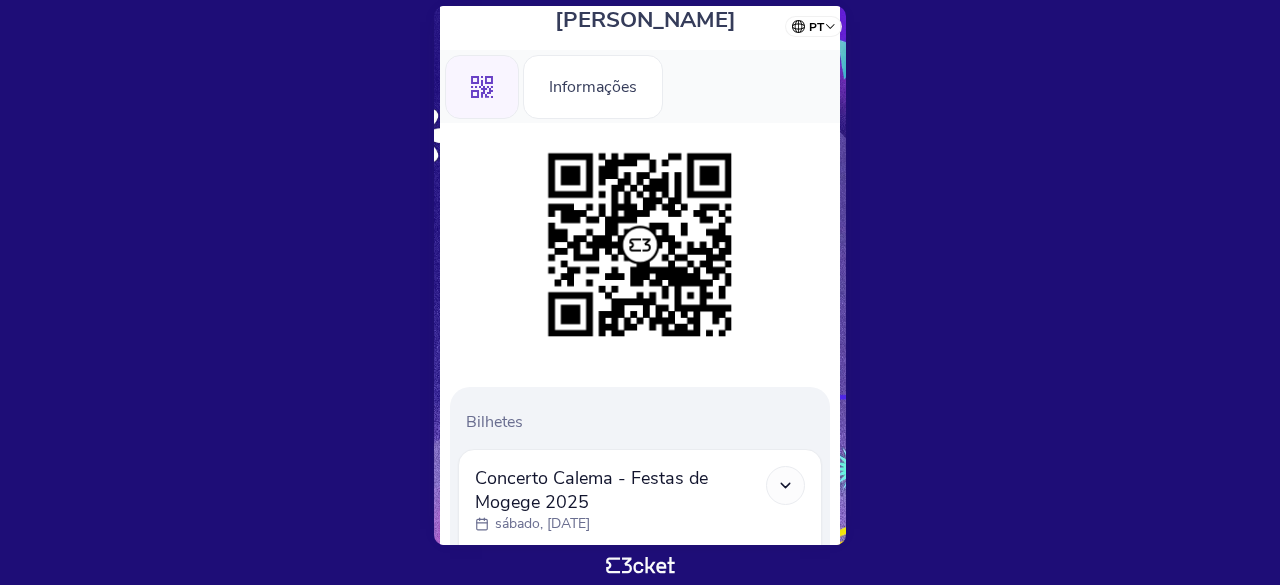 scroll, scrollTop: 171, scrollLeft: 0, axis: vertical 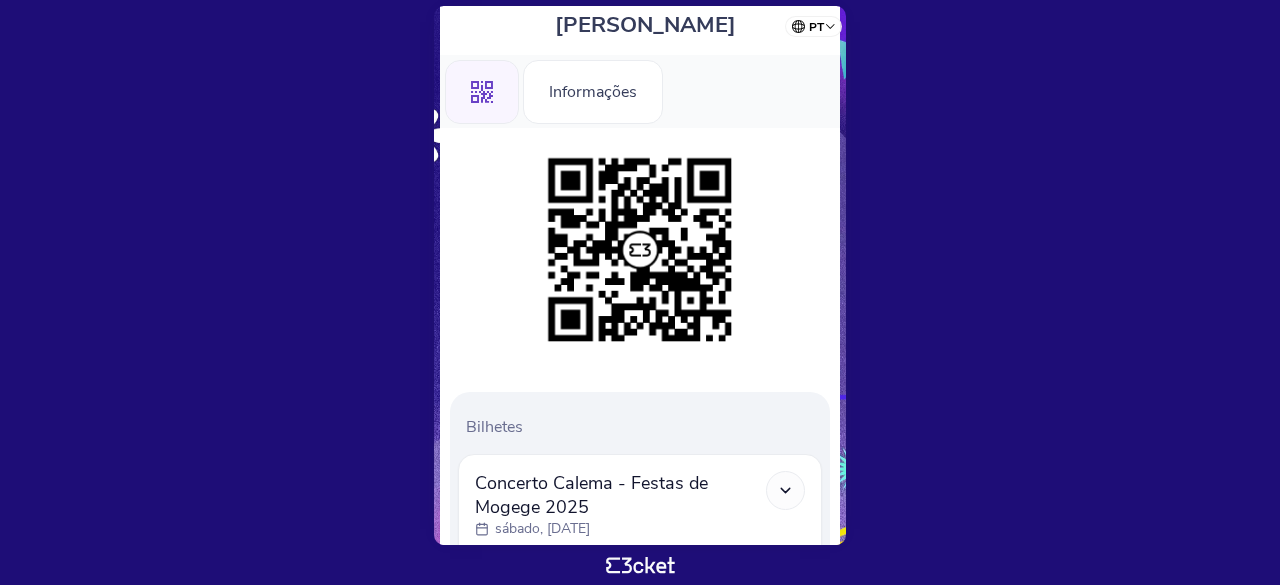 click on "pt
Português ([GEOGRAPHIC_DATA])
English
Español
Catalan
[DEMOGRAPHIC_DATA]
[PERSON_NAME]
.st0{fill-rule:evenodd;clip-rule:evenodd;}
Informações" at bounding box center (640, 292) 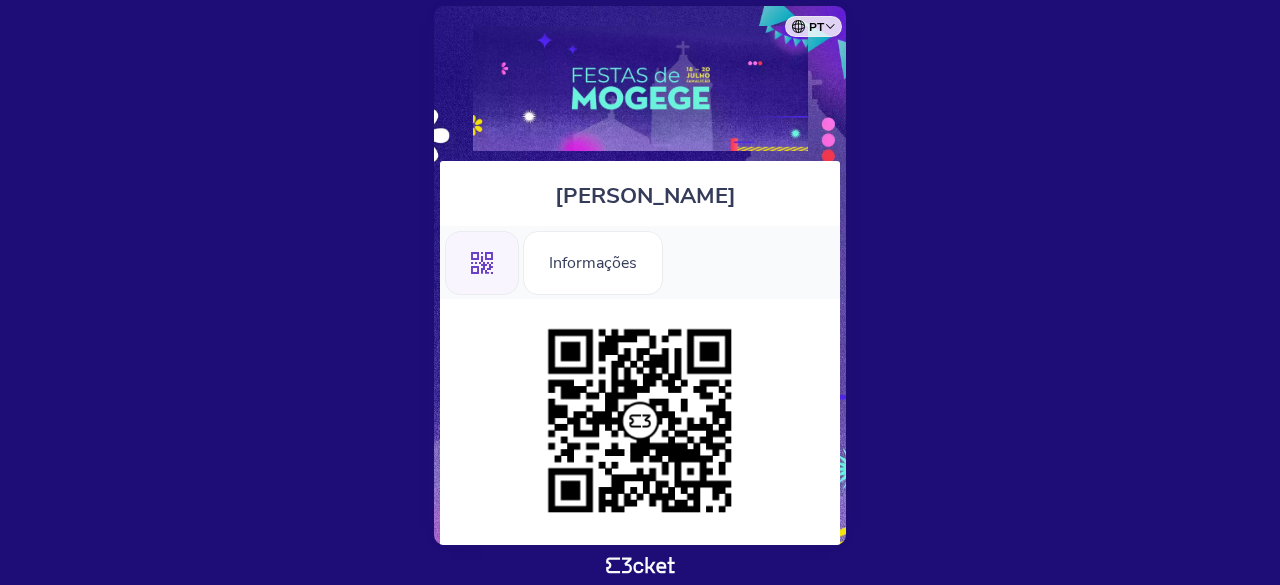 scroll, scrollTop: 200, scrollLeft: 0, axis: vertical 